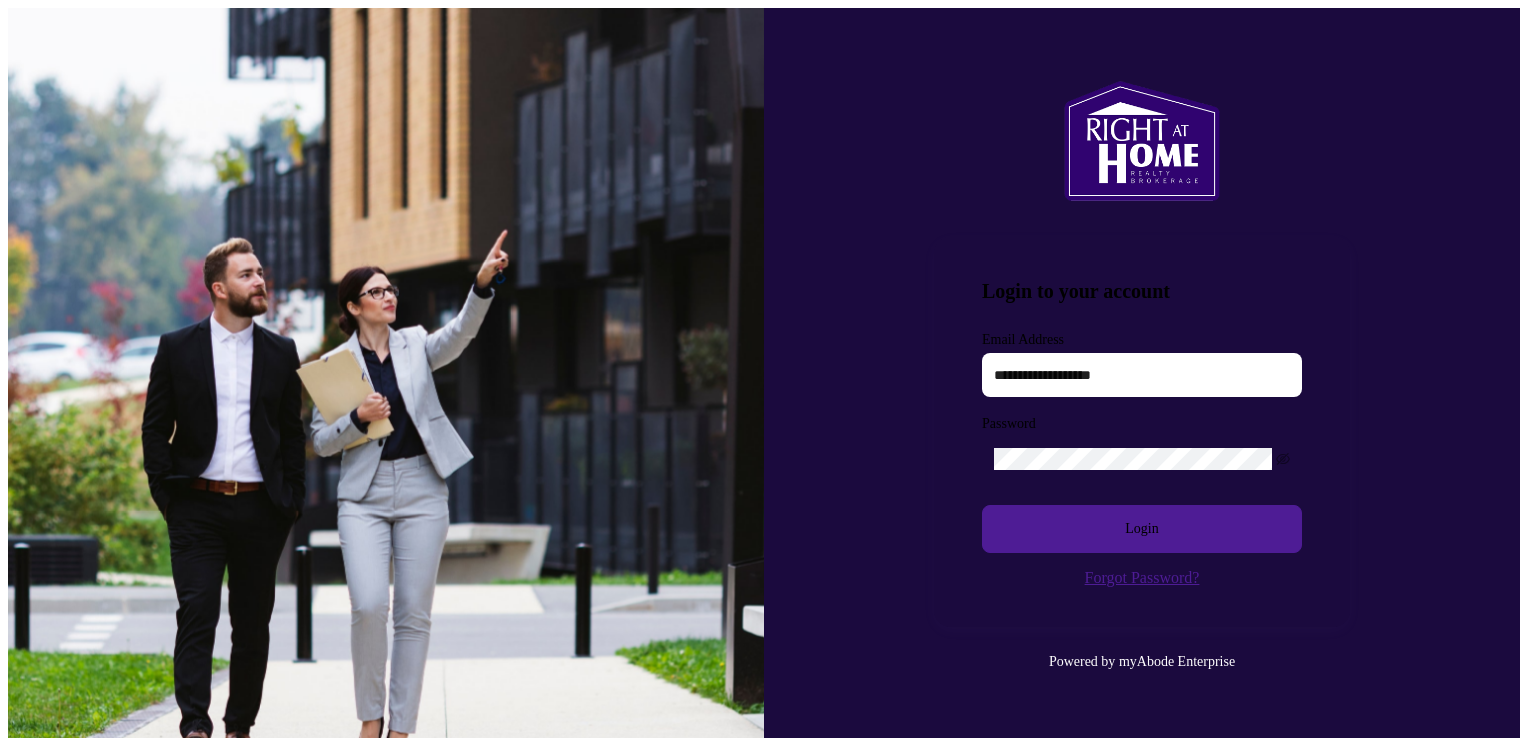 scroll, scrollTop: 0, scrollLeft: 0, axis: both 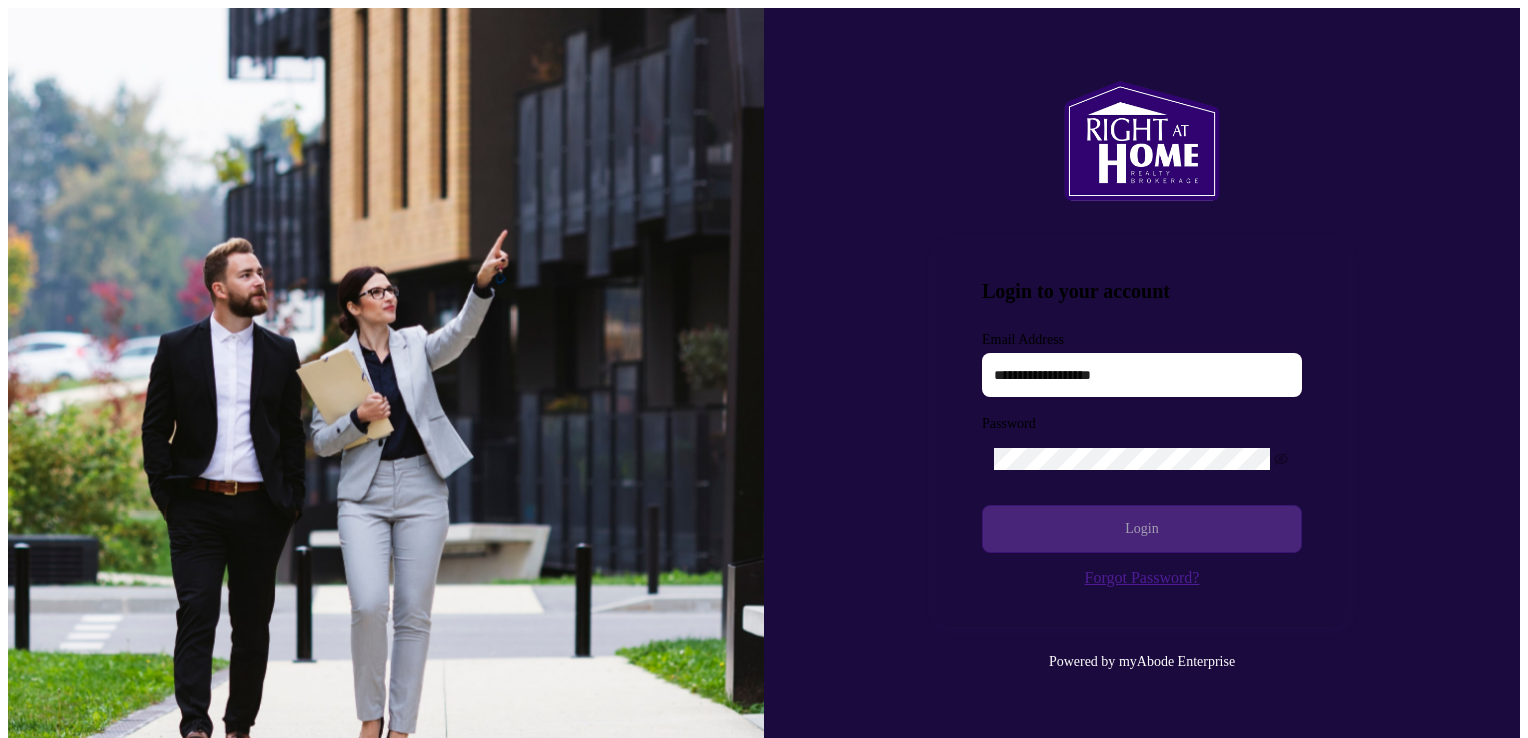 type on "**********" 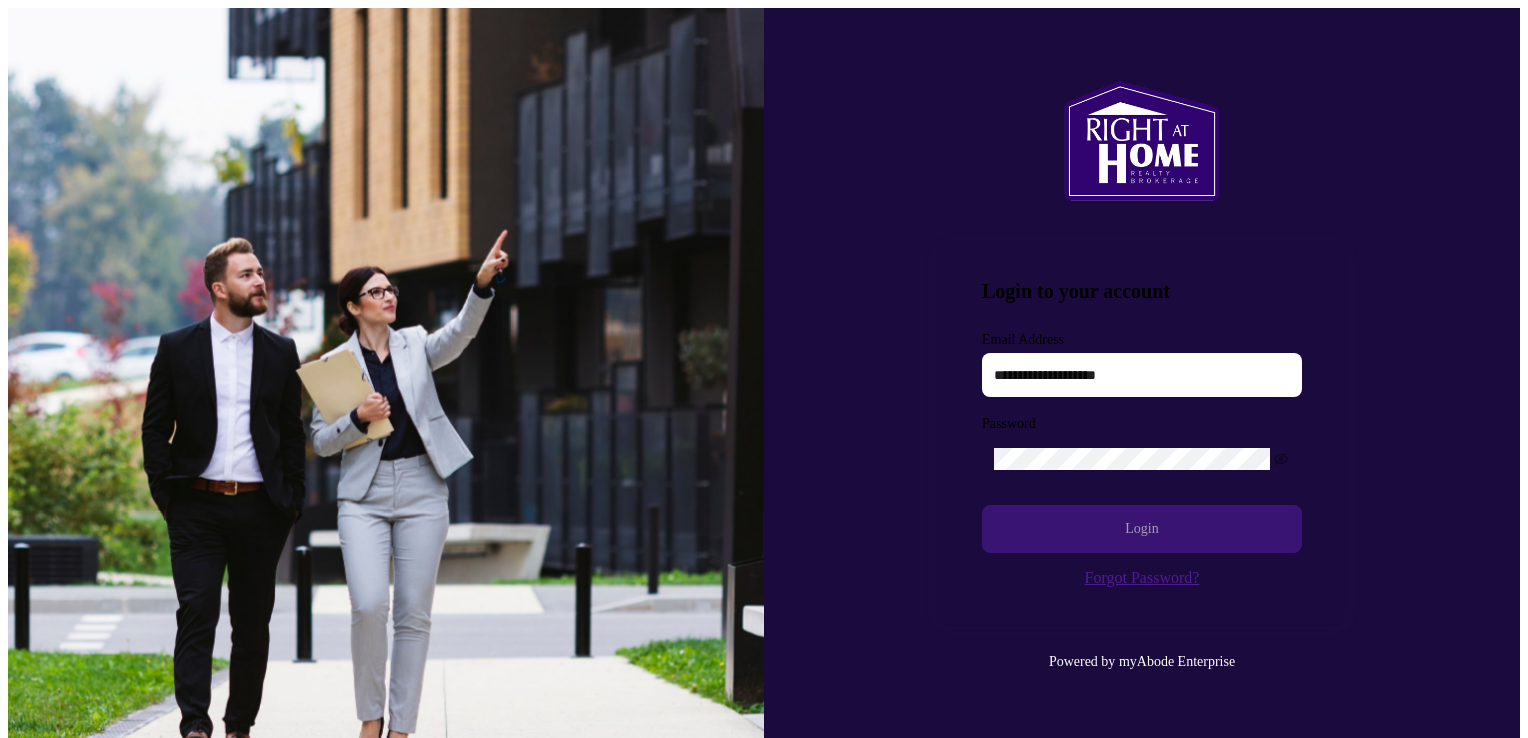 click on "Login" at bounding box center (1142, 529) 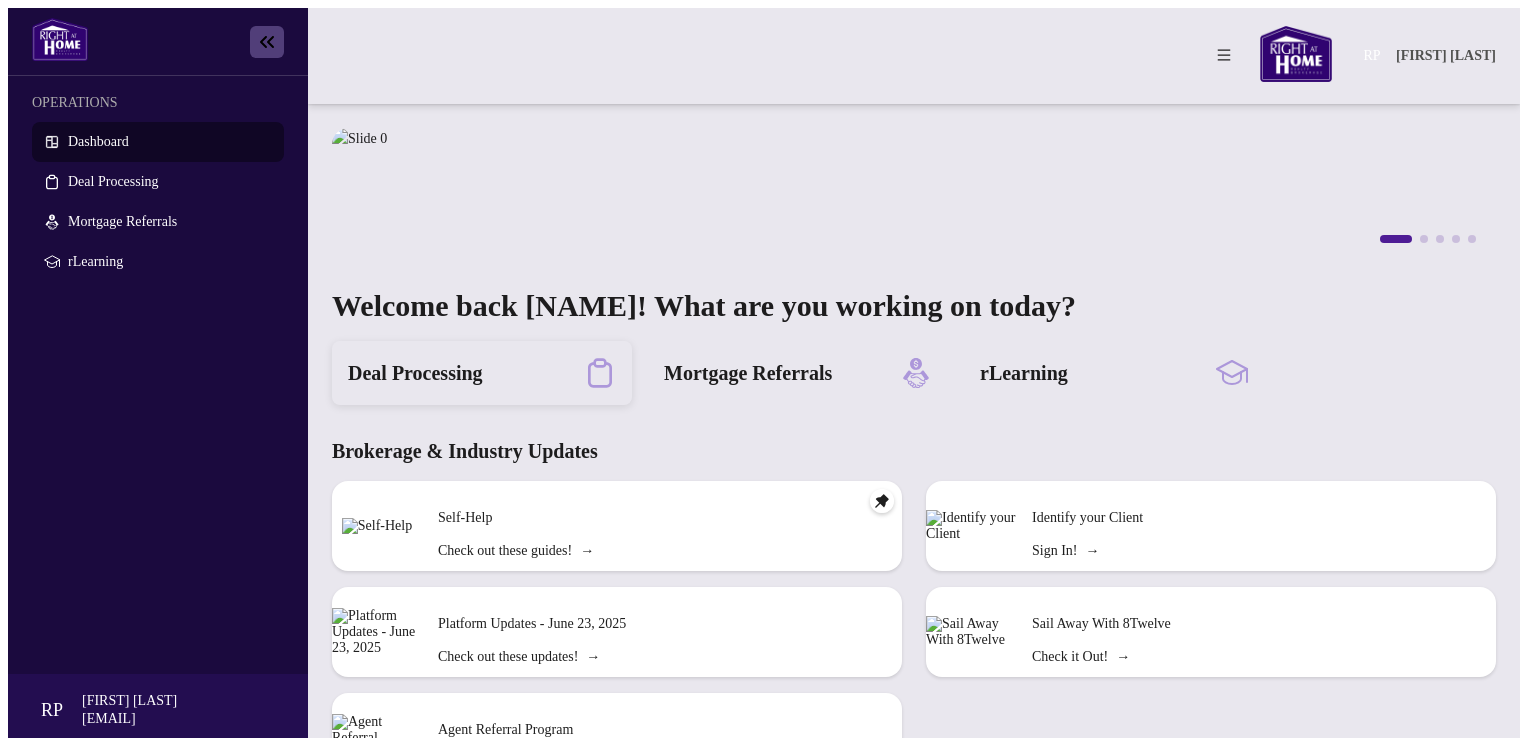 click on "Deal Processing" at bounding box center [415, 373] 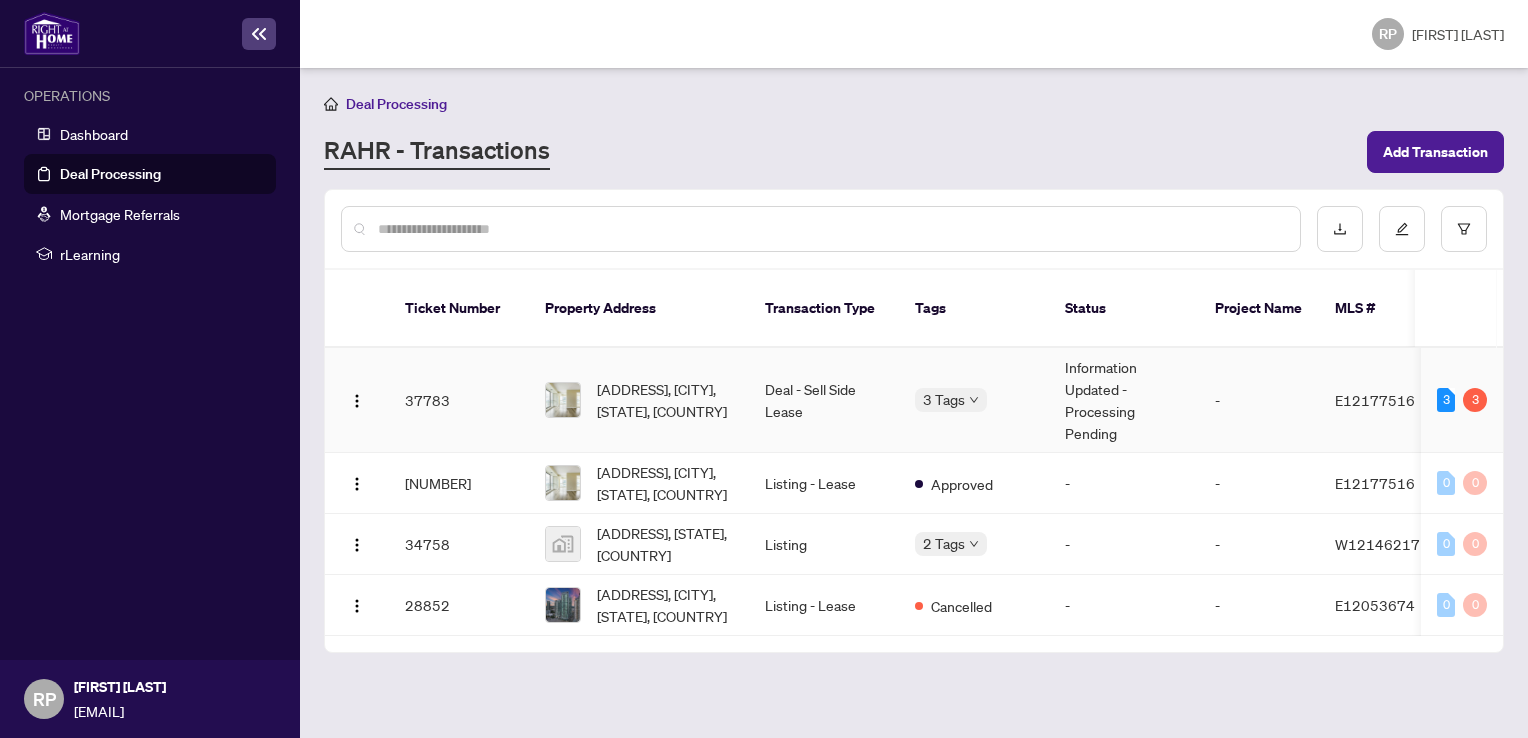 click on "Information Updated - Processing Pending" at bounding box center [1124, 400] 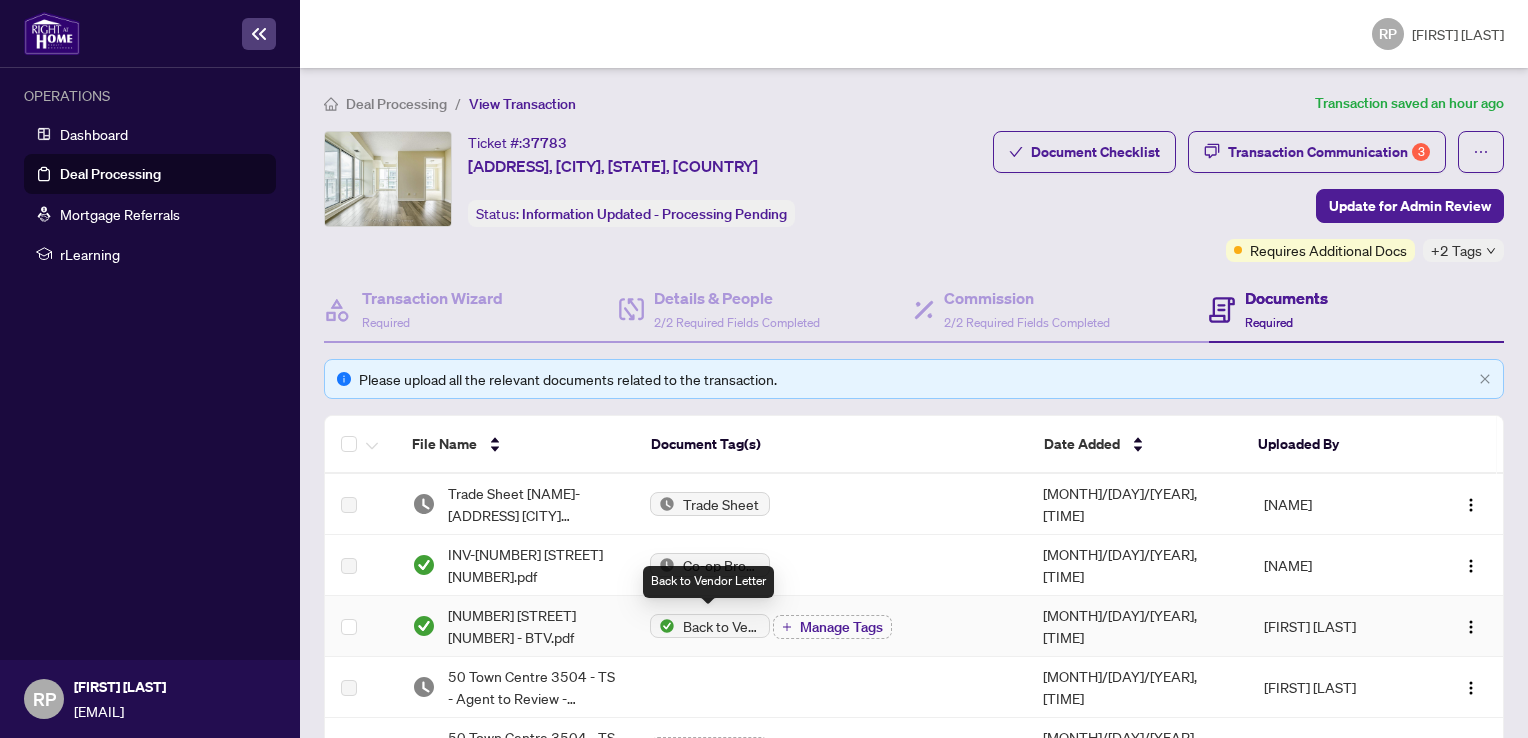 click on "Back to Vendor Letter" at bounding box center [722, 626] 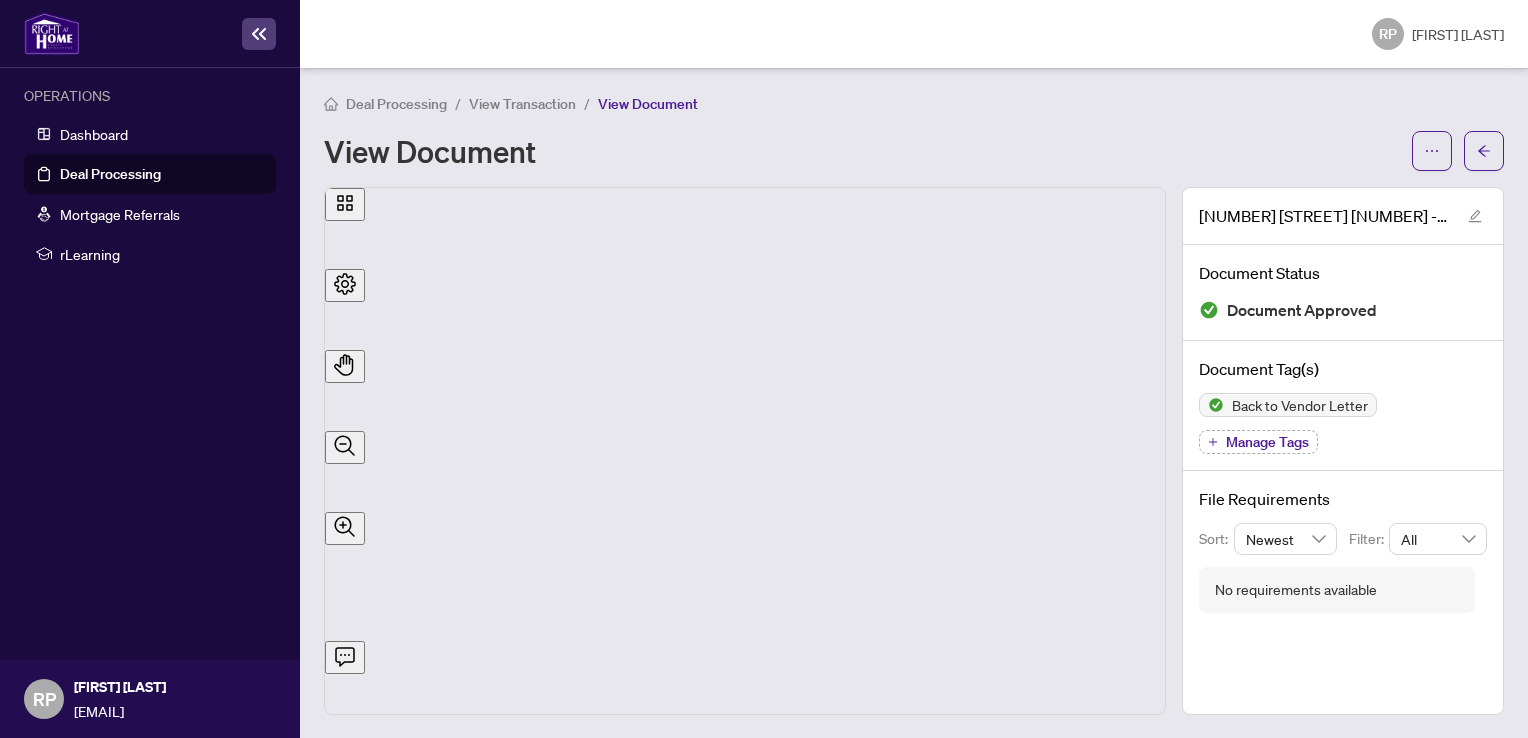 scroll, scrollTop: 0, scrollLeft: 0, axis: both 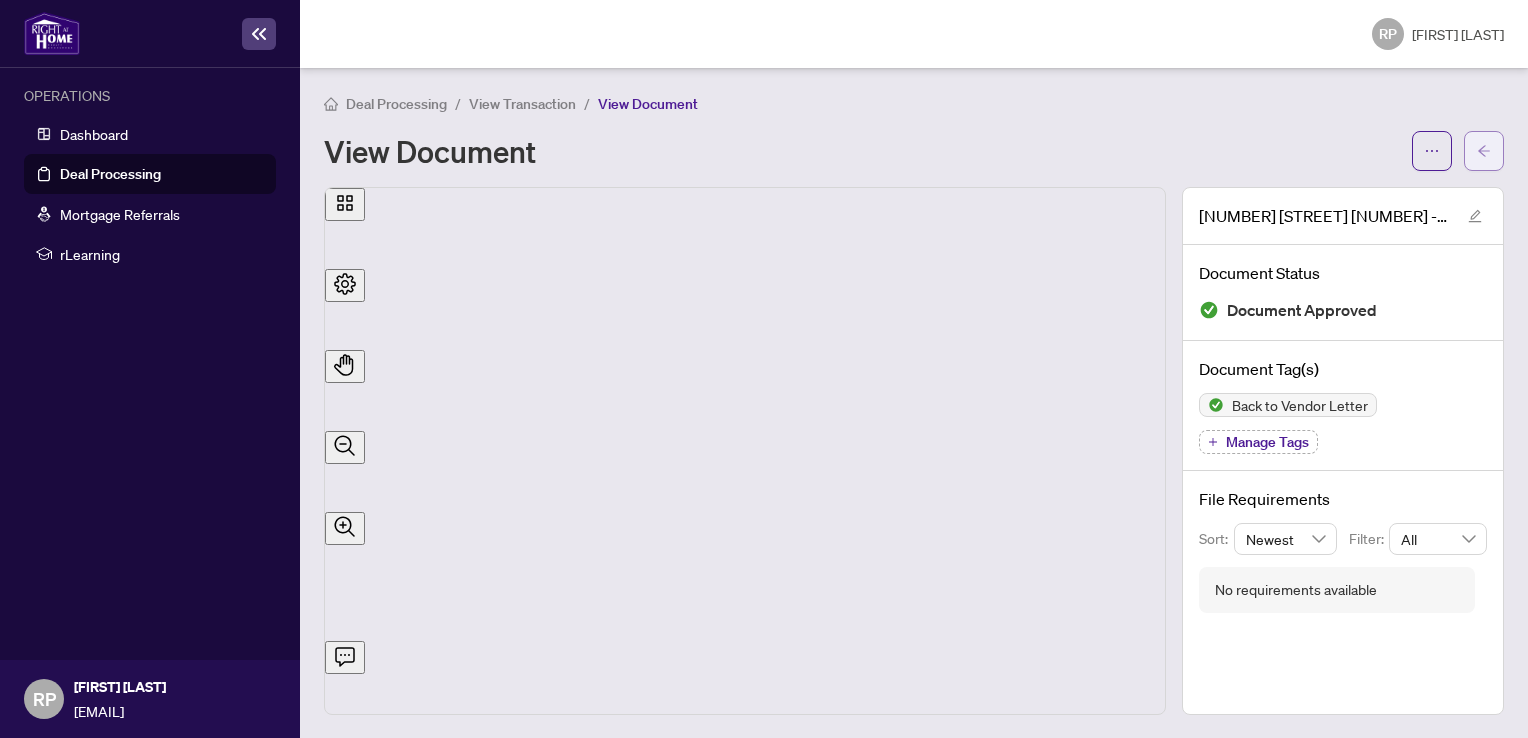 click at bounding box center [1484, 151] 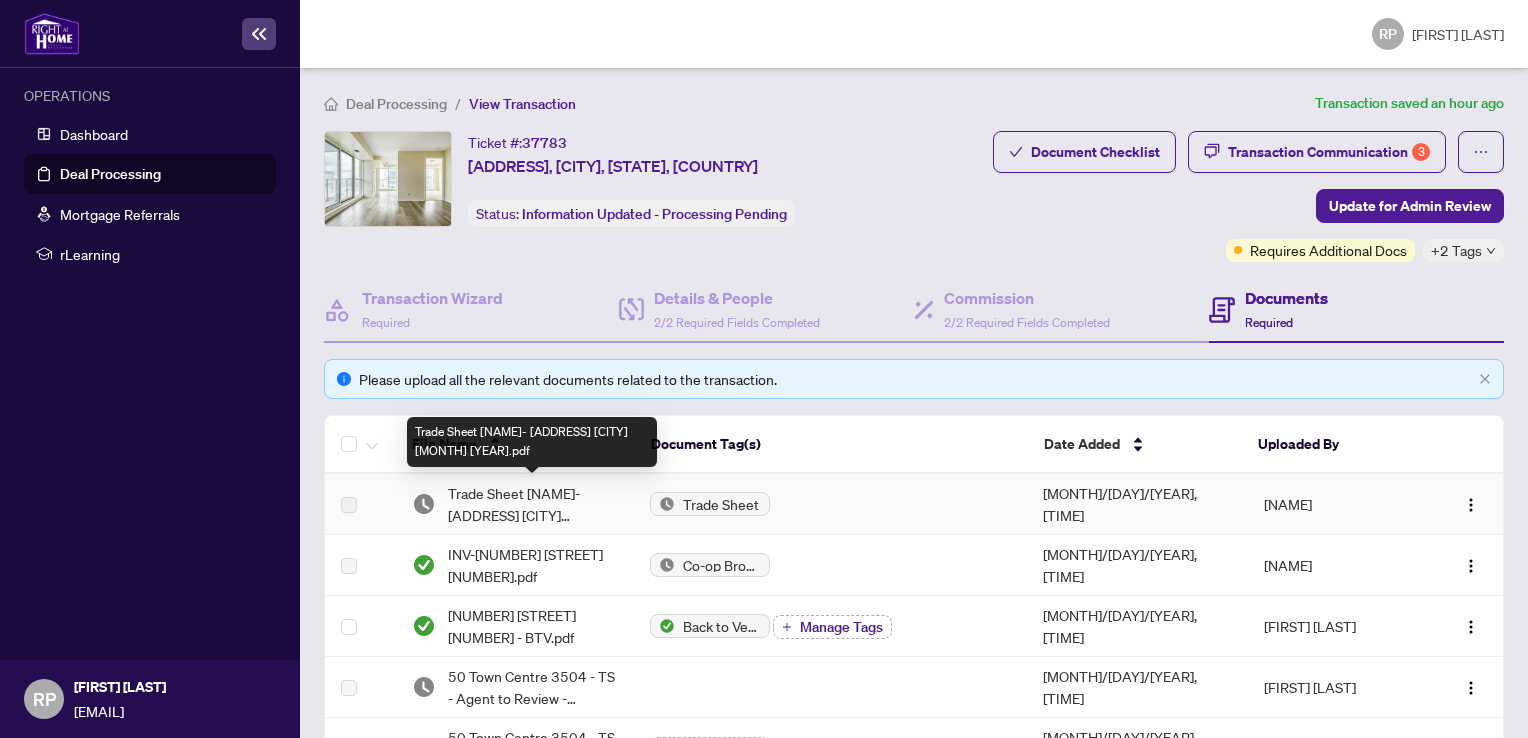 click on "Trade Sheet [NAME]- [ADDRESS] [CITY] [MONTH] [YEAR].pdf" at bounding box center (533, 504) 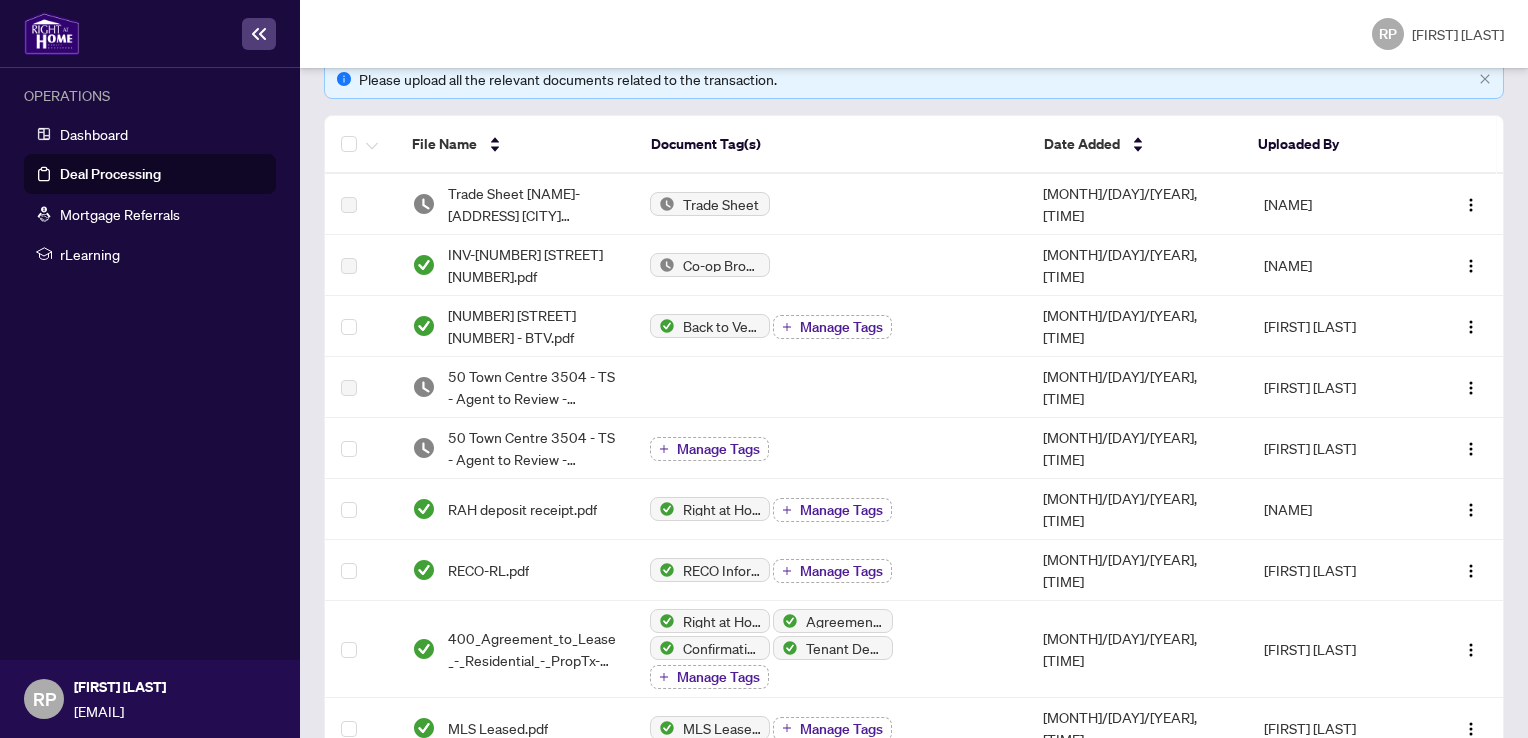 scroll, scrollTop: 304, scrollLeft: 0, axis: vertical 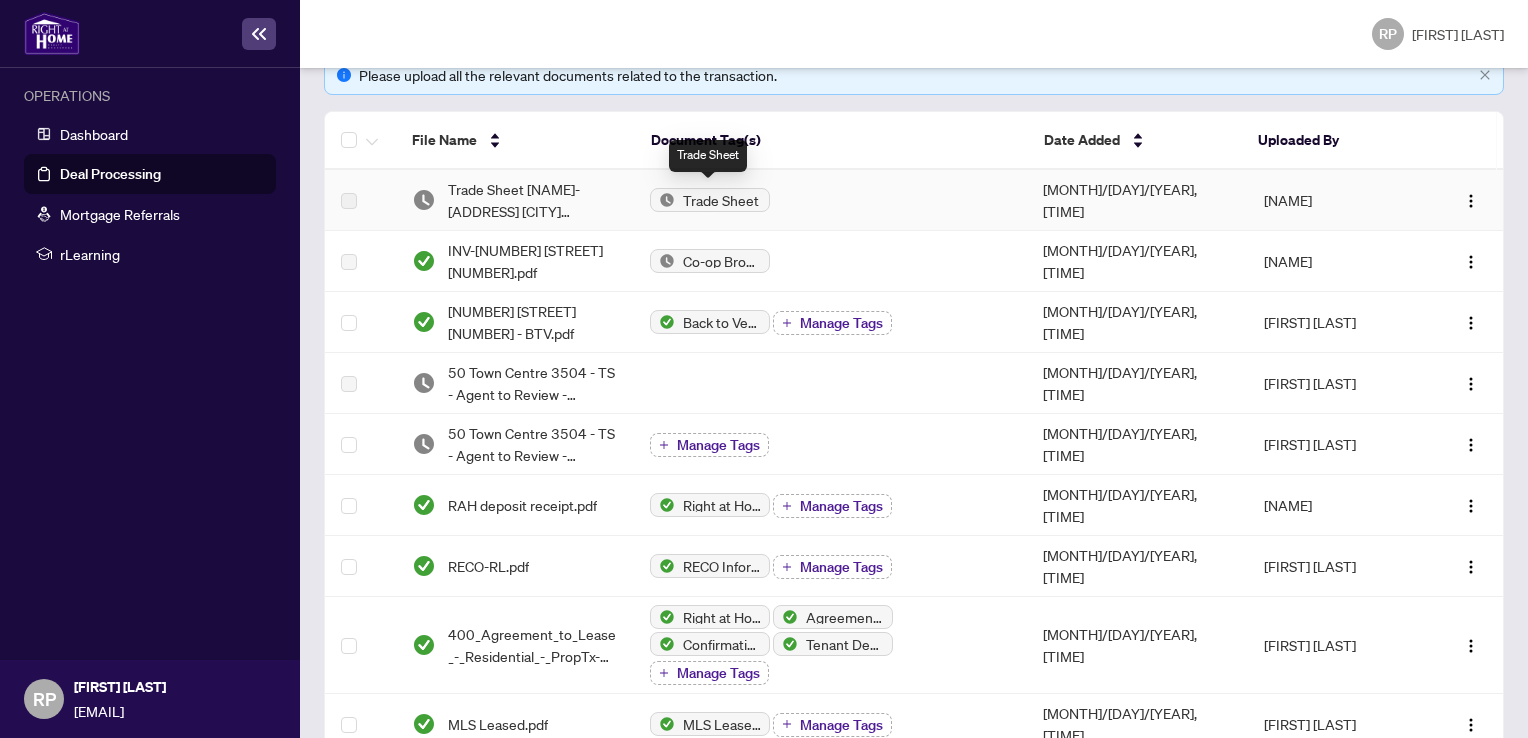 click on "Trade Sheet" at bounding box center [721, 200] 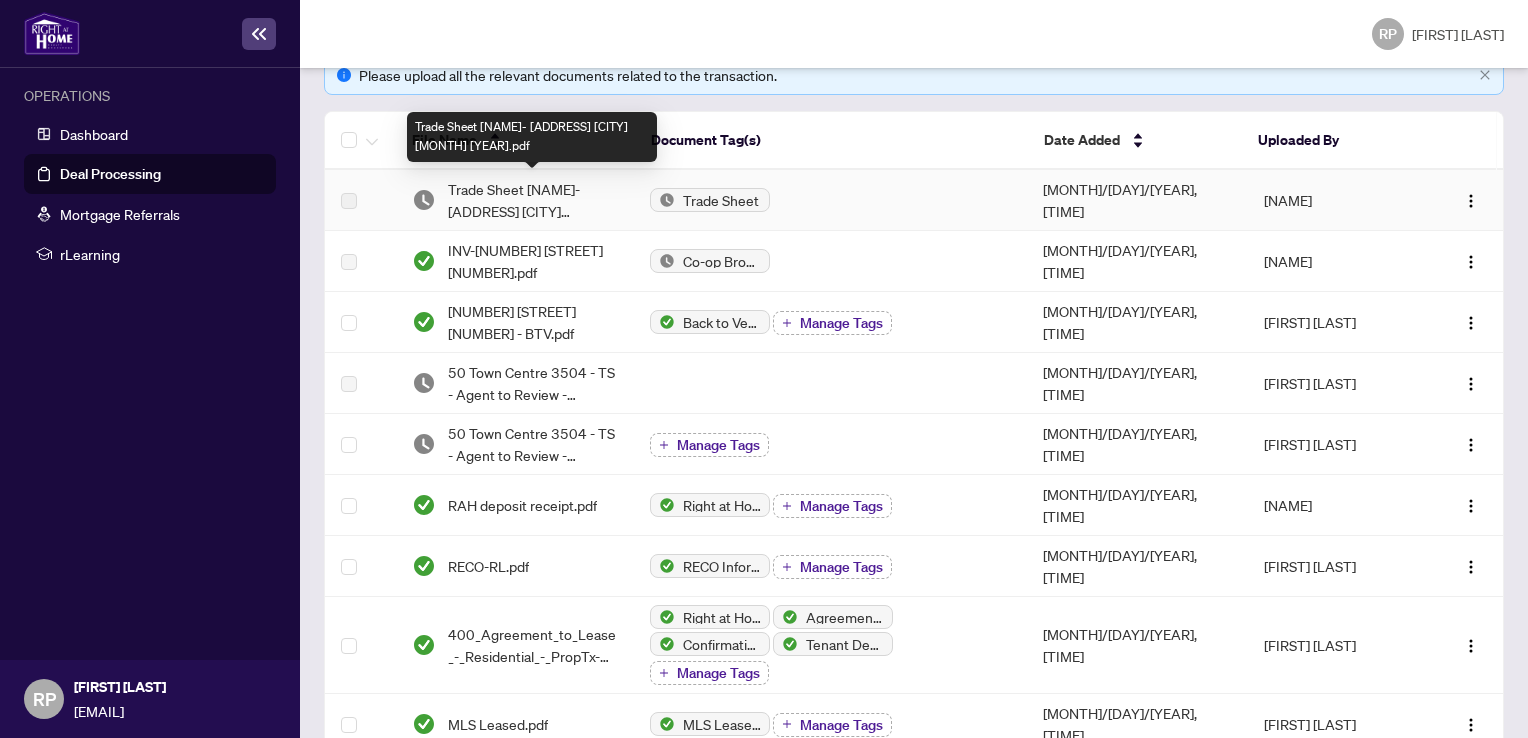 click on "Trade Sheet [NAME]- [ADDRESS] [CITY] [MONTH] [YEAR].pdf" at bounding box center [533, 200] 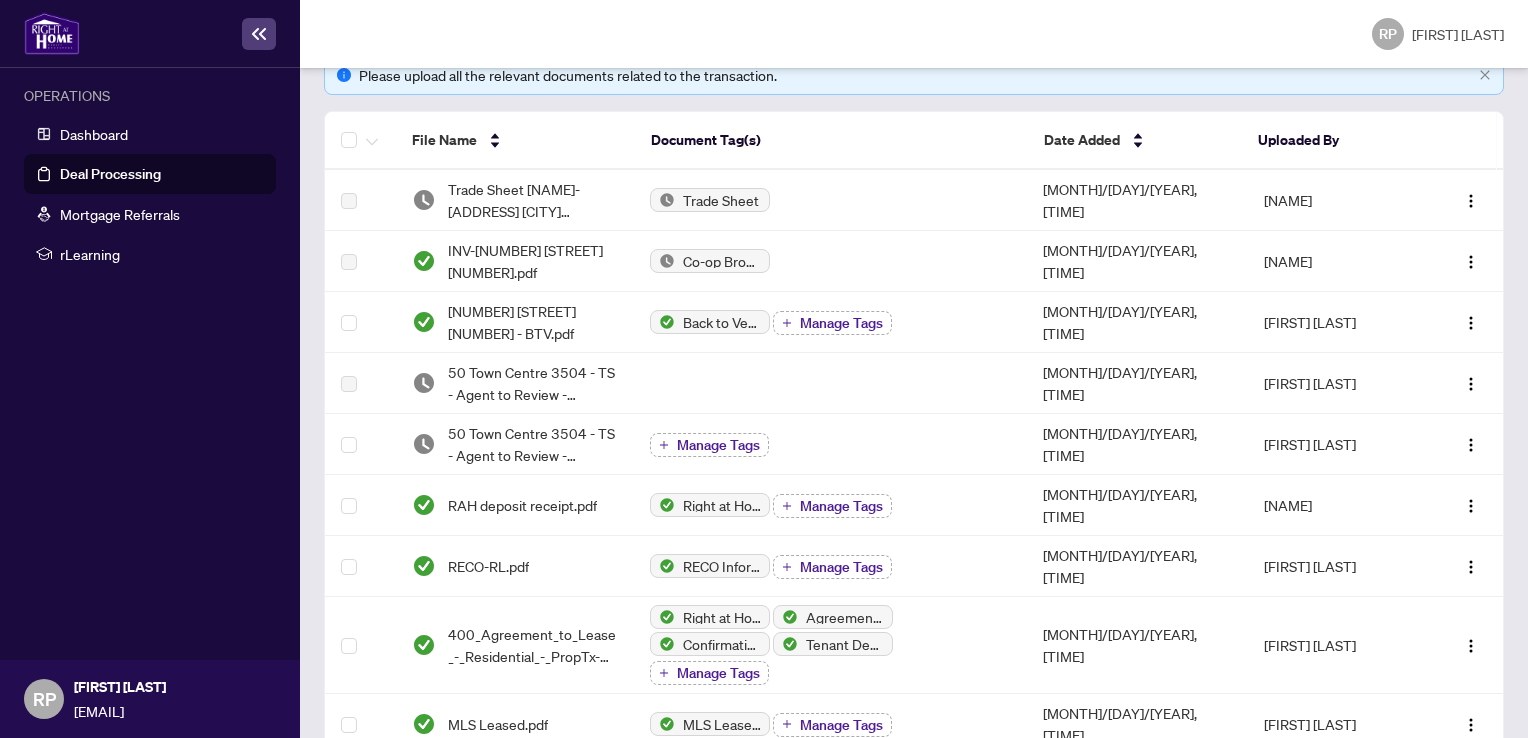 scroll, scrollTop: 0, scrollLeft: 0, axis: both 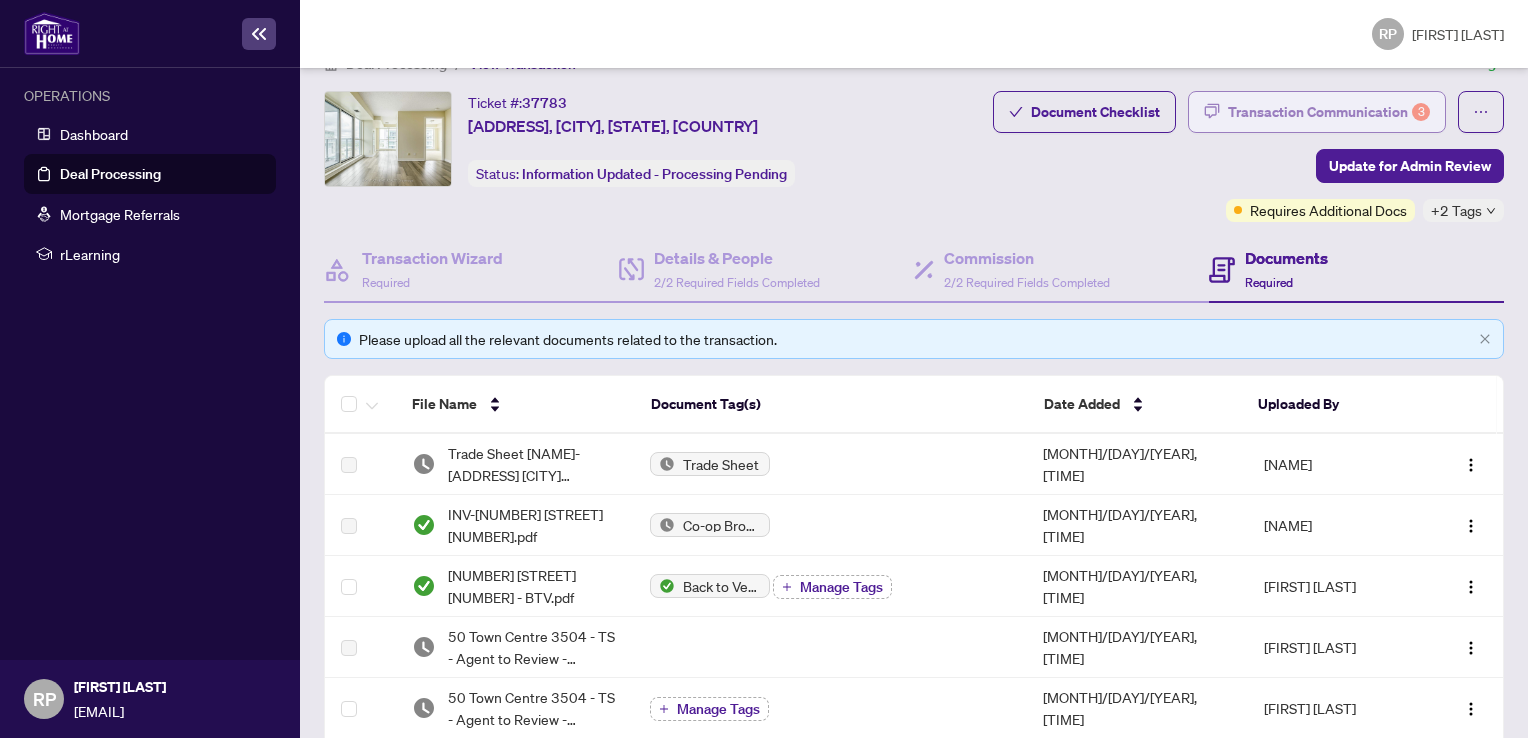 click on "Transaction Communication 3" at bounding box center (1329, 112) 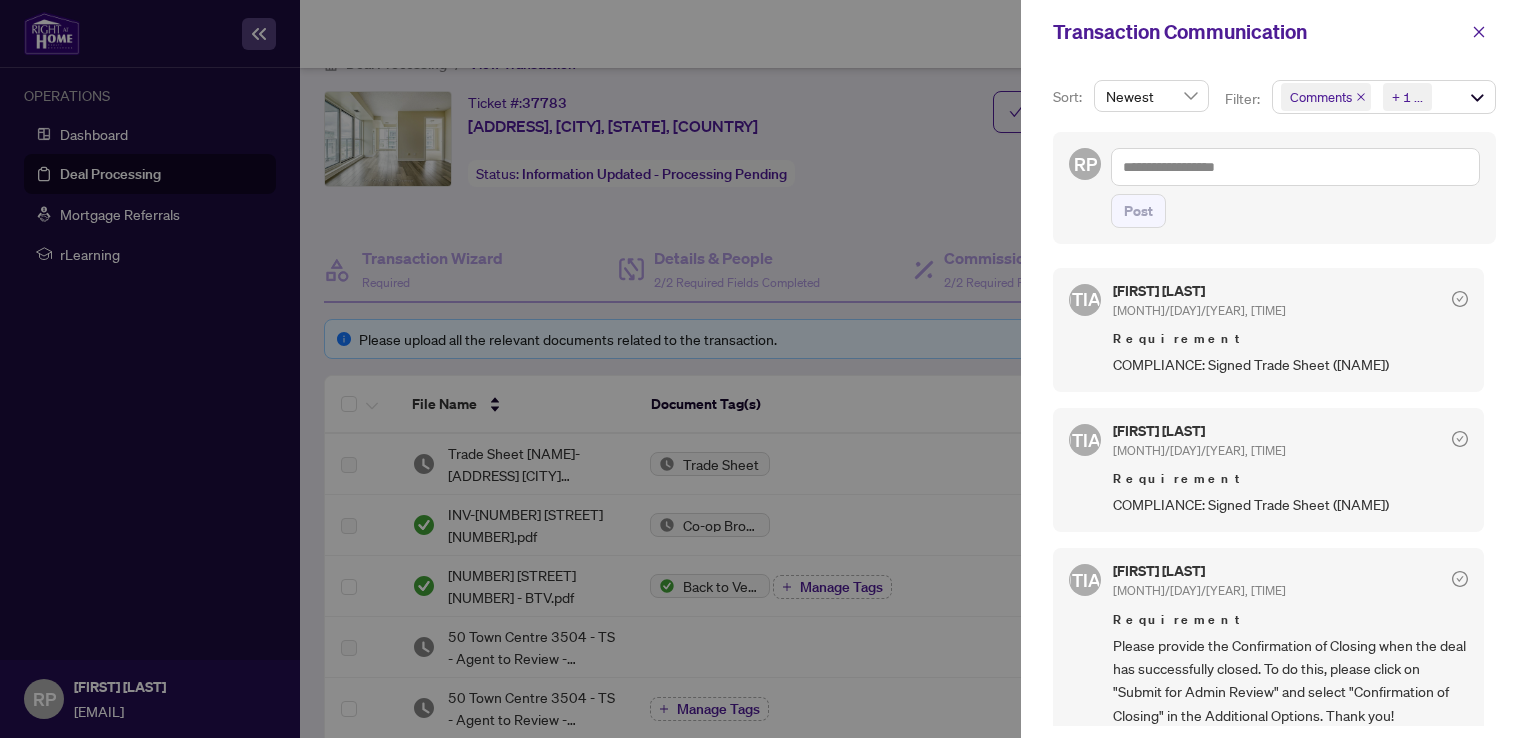 click on "COMPLIANCE: Signed Trade Sheet ([NAME])" at bounding box center (1290, 504) 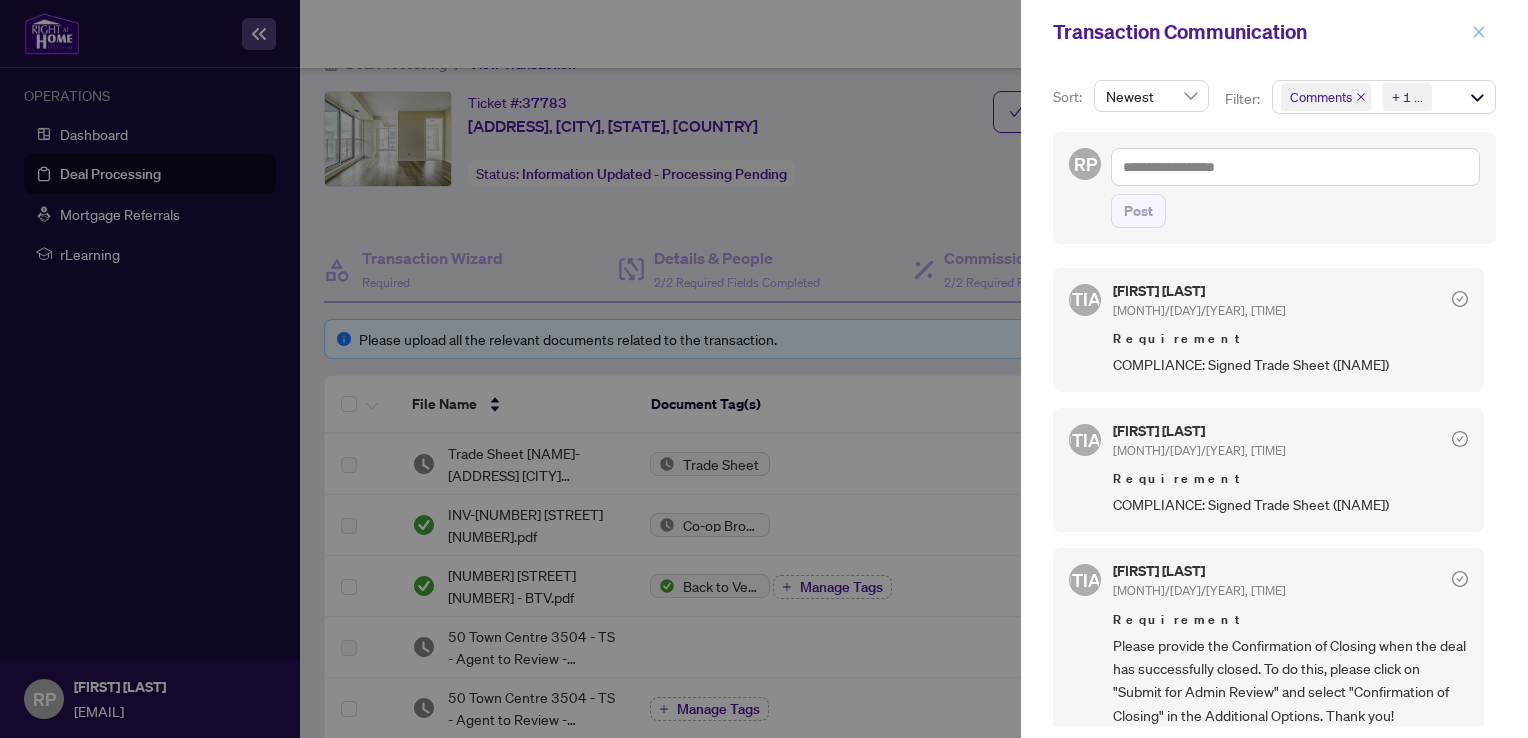 click at bounding box center [1479, 32] 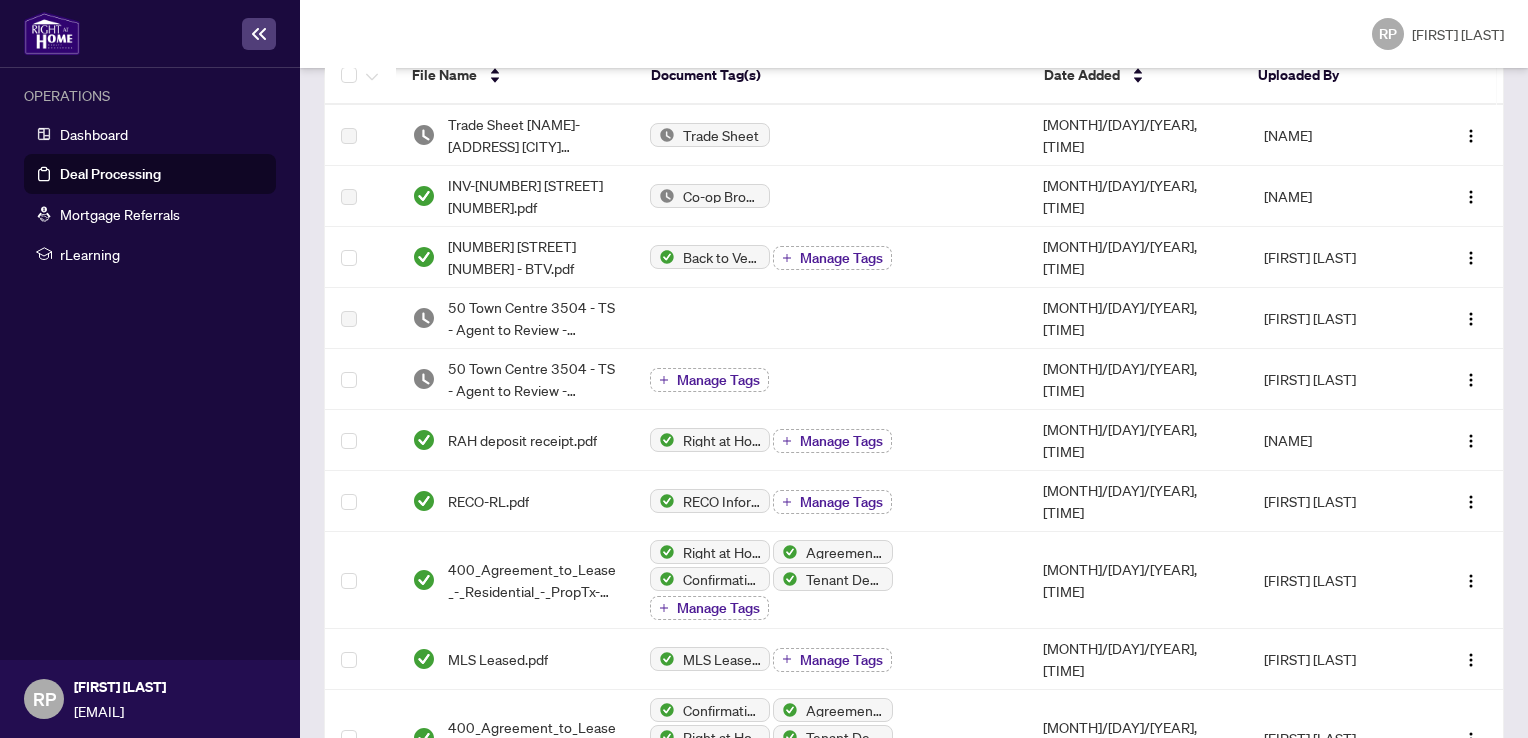scroll, scrollTop: 360, scrollLeft: 0, axis: vertical 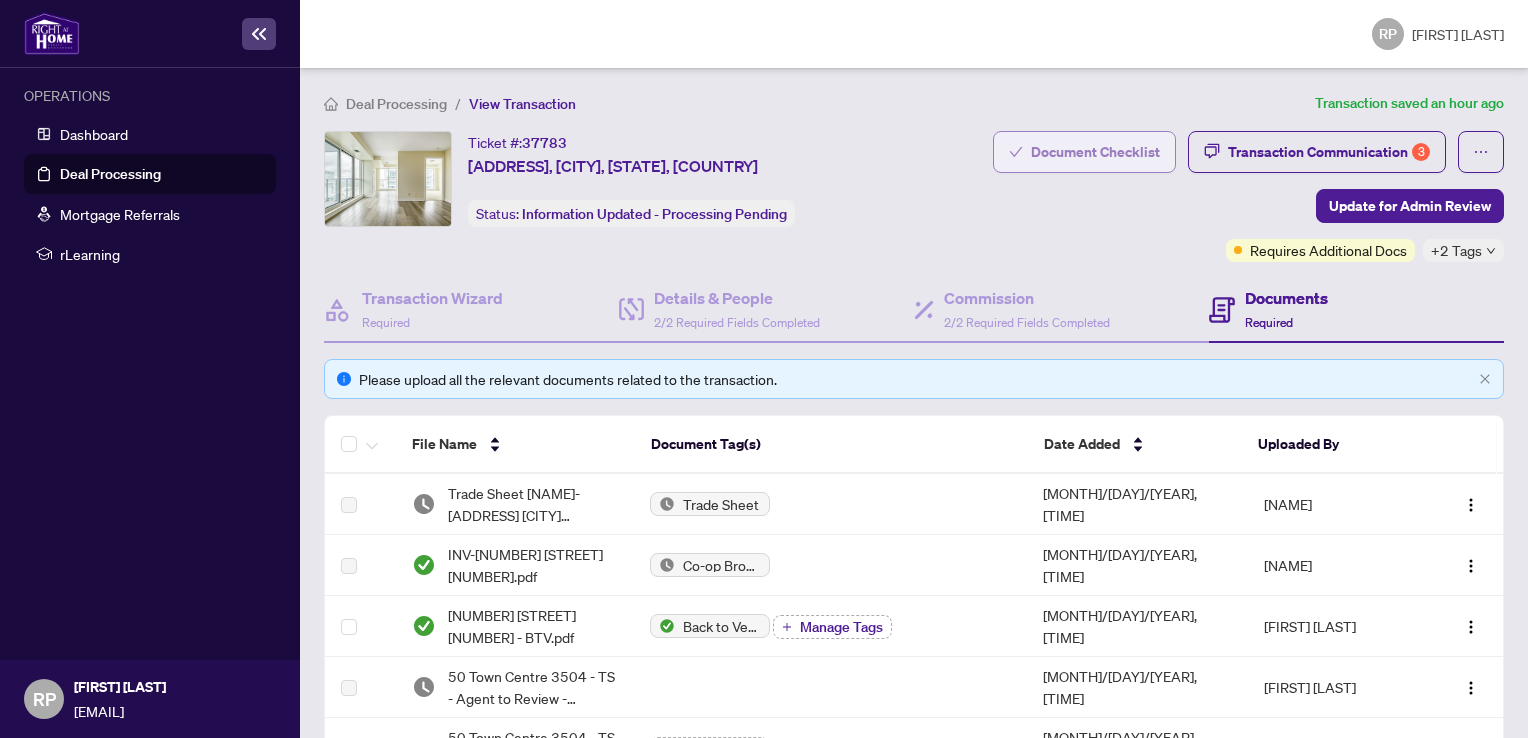 click on "Document Checklist" at bounding box center (1095, 152) 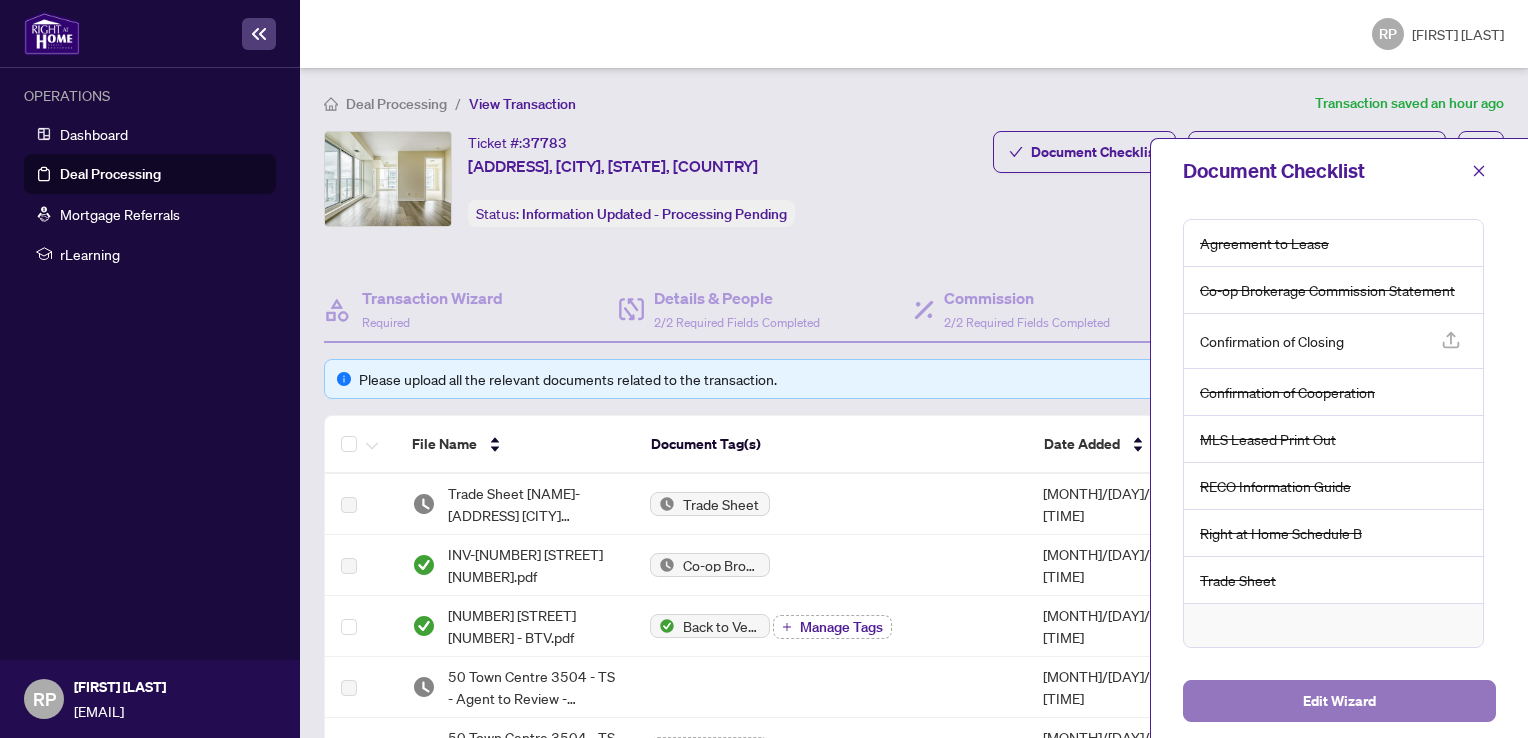 click on "Edit Wizard" at bounding box center (1339, 701) 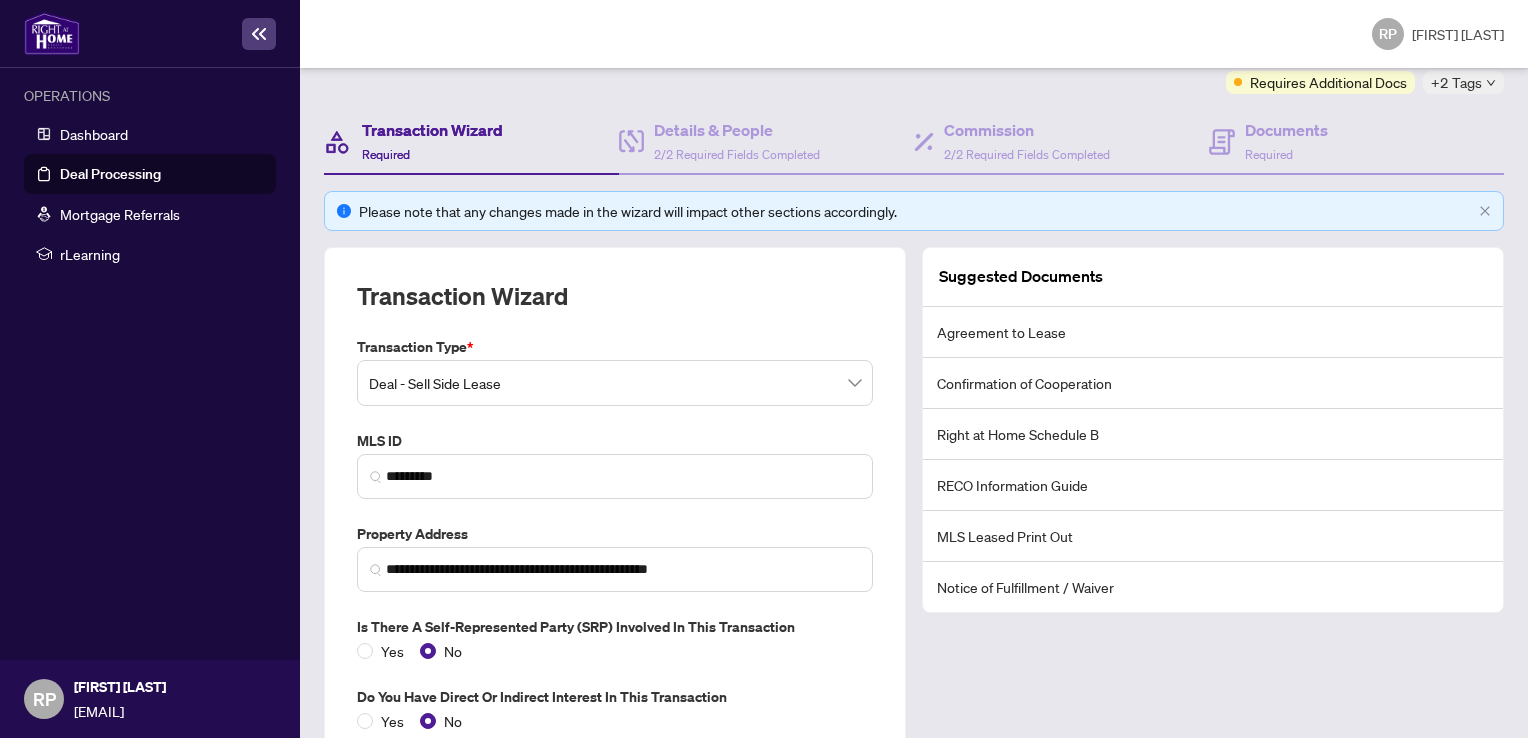 scroll, scrollTop: 272, scrollLeft: 0, axis: vertical 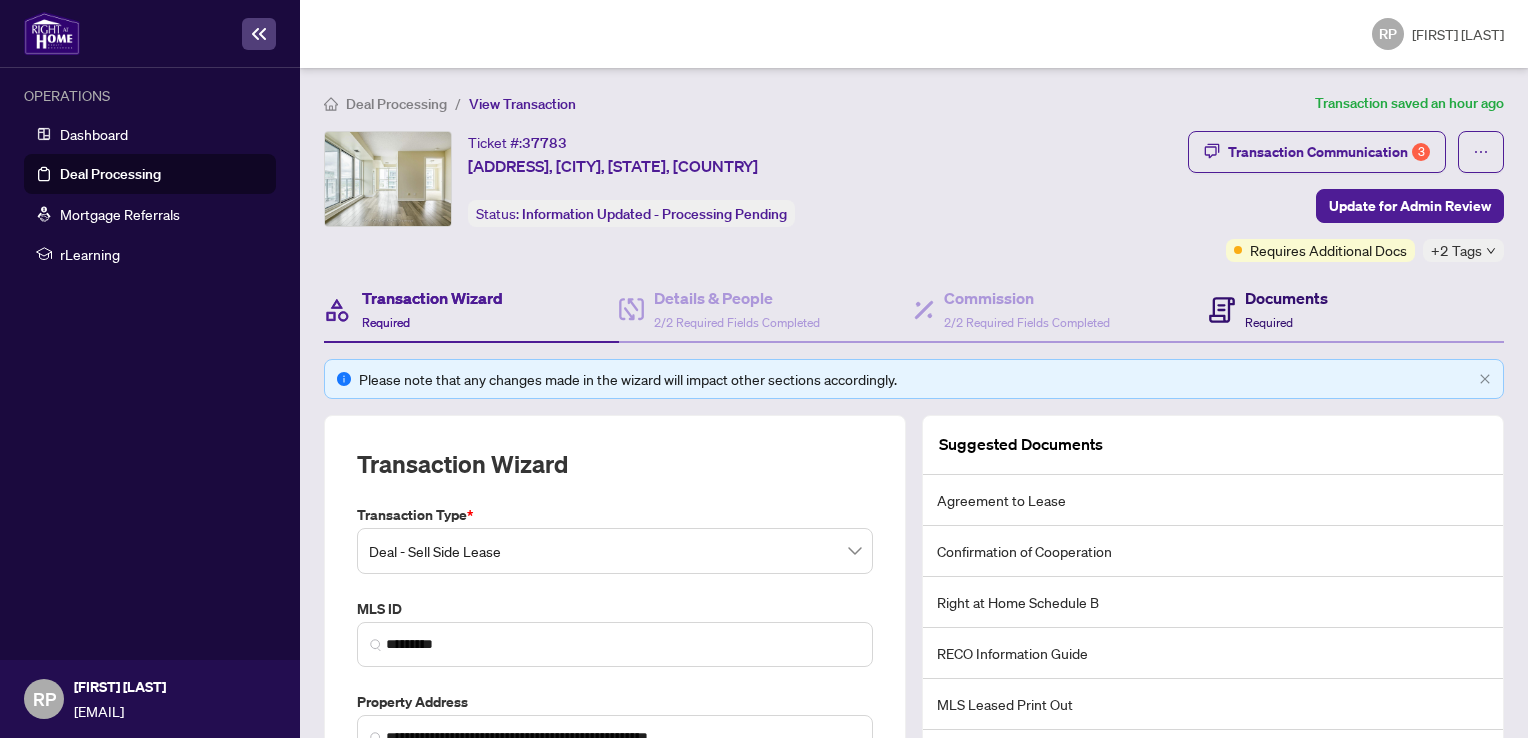 click on "Documents Required" at bounding box center (1286, 309) 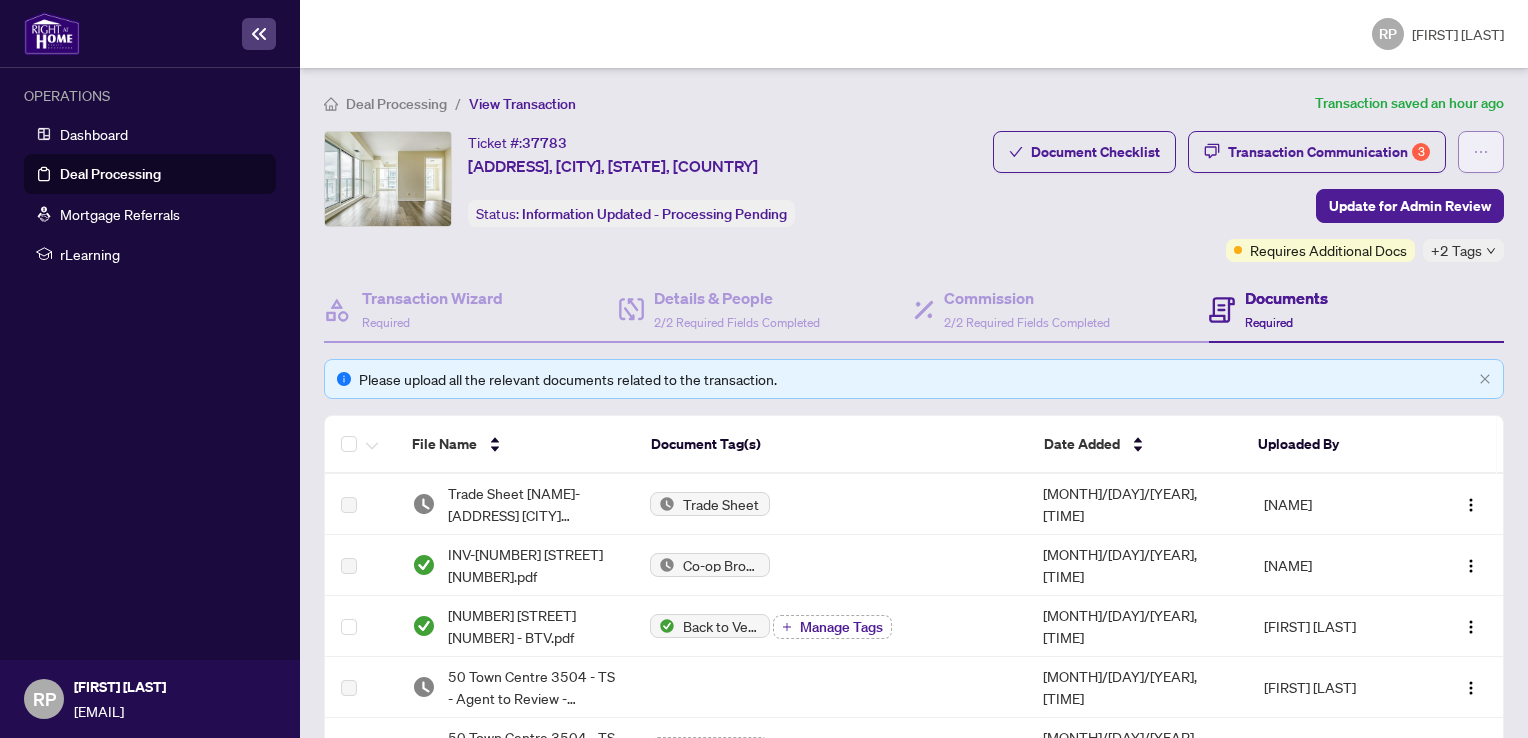 click at bounding box center (1481, 152) 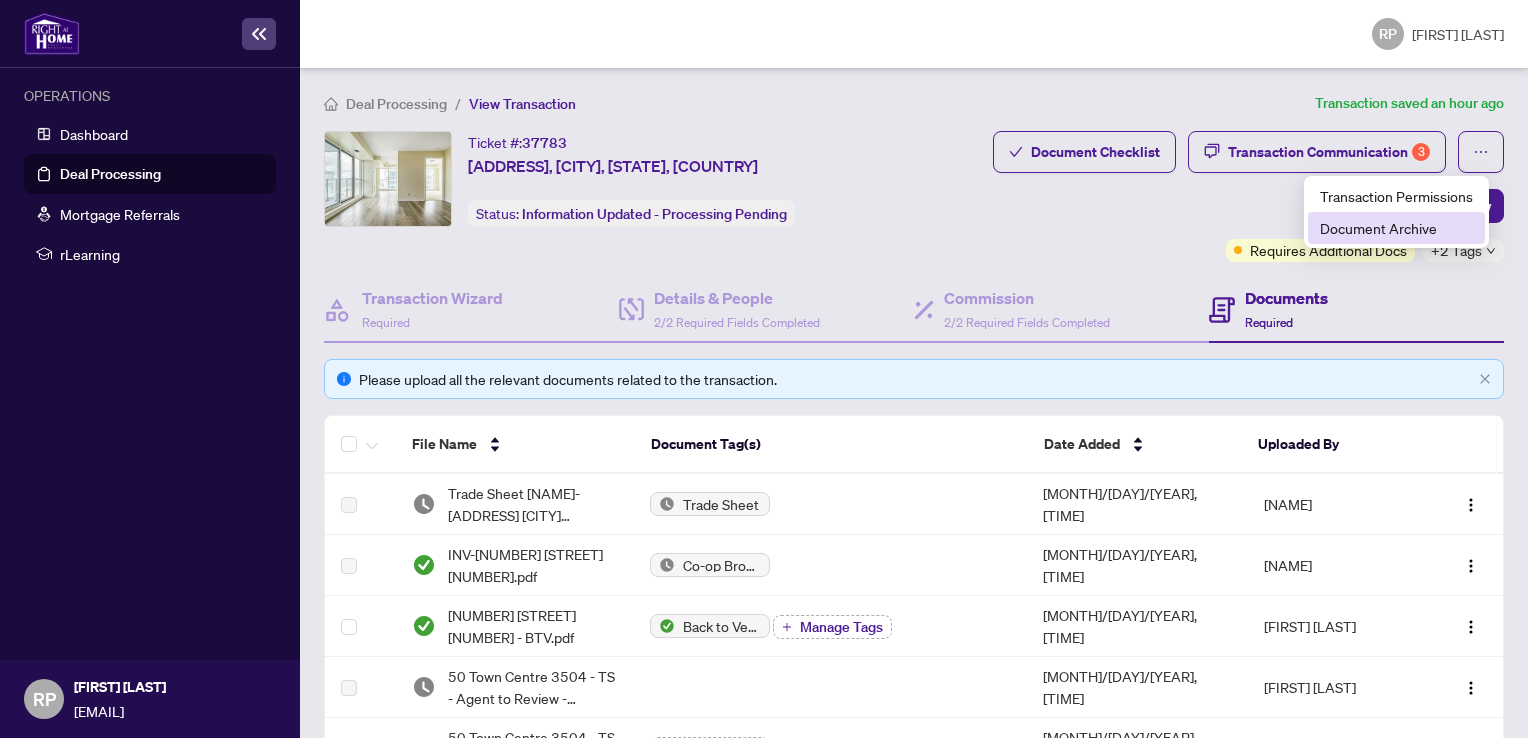 click on "Document Archive" at bounding box center (1396, 228) 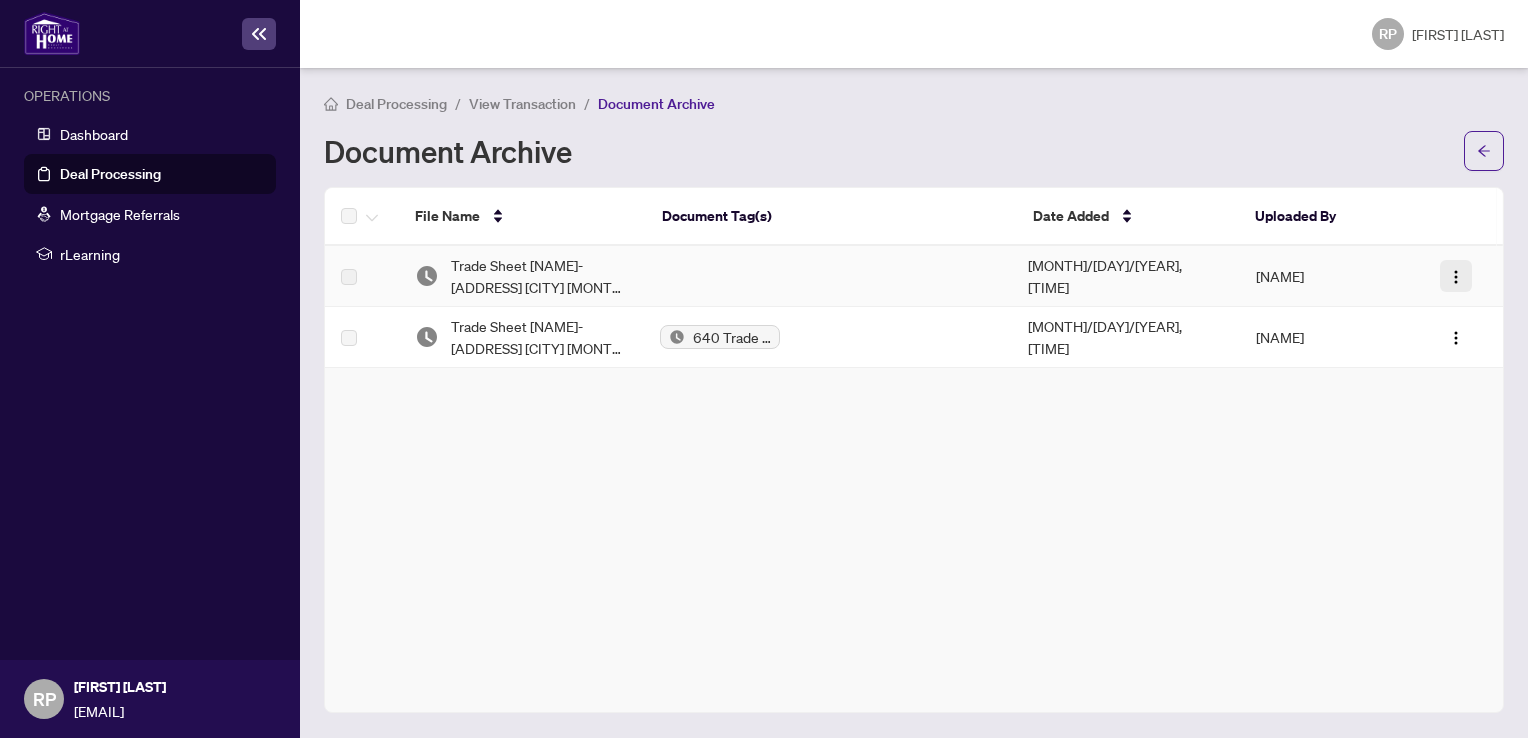 click at bounding box center (1456, 277) 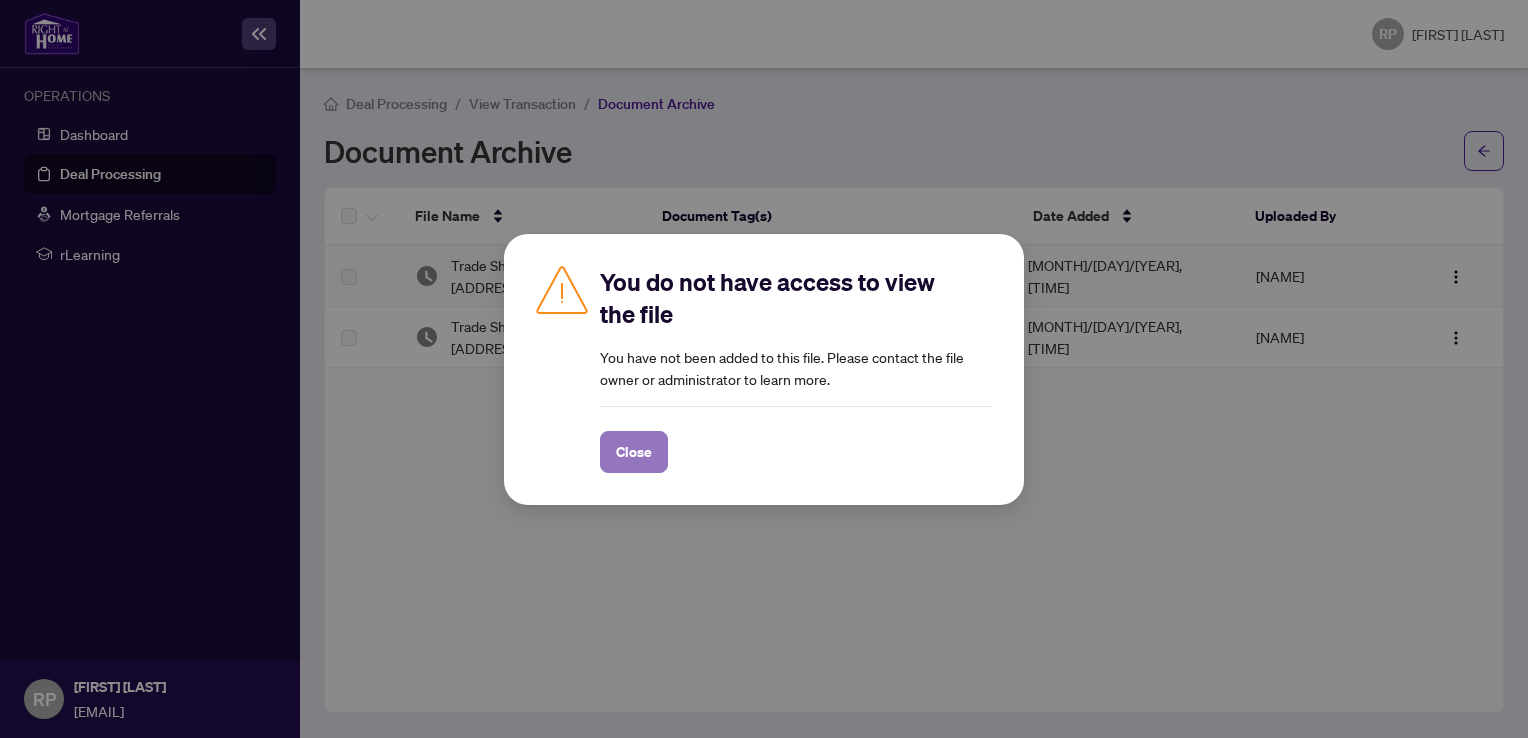 click on "Close" at bounding box center [634, 452] 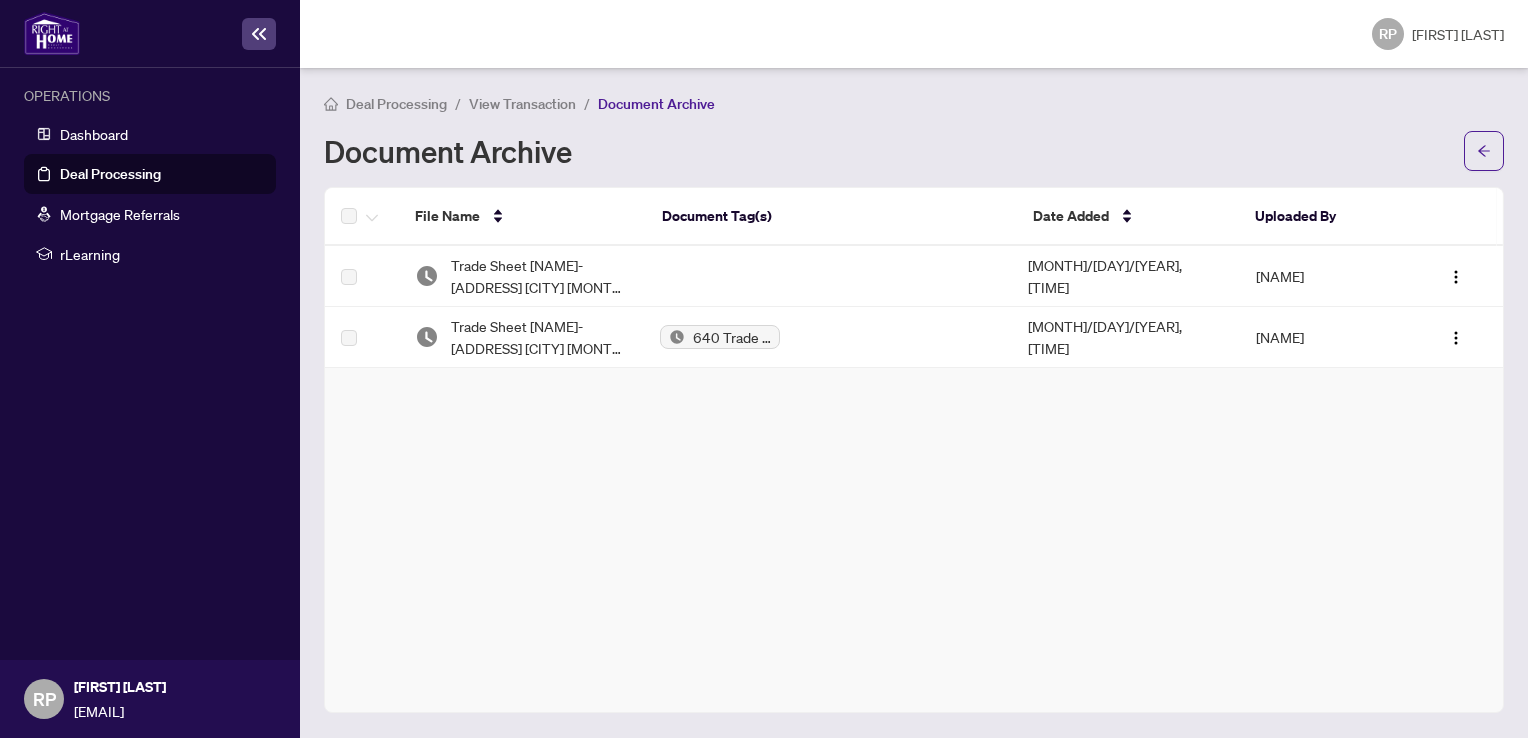 click on "View Transaction" at bounding box center [522, 104] 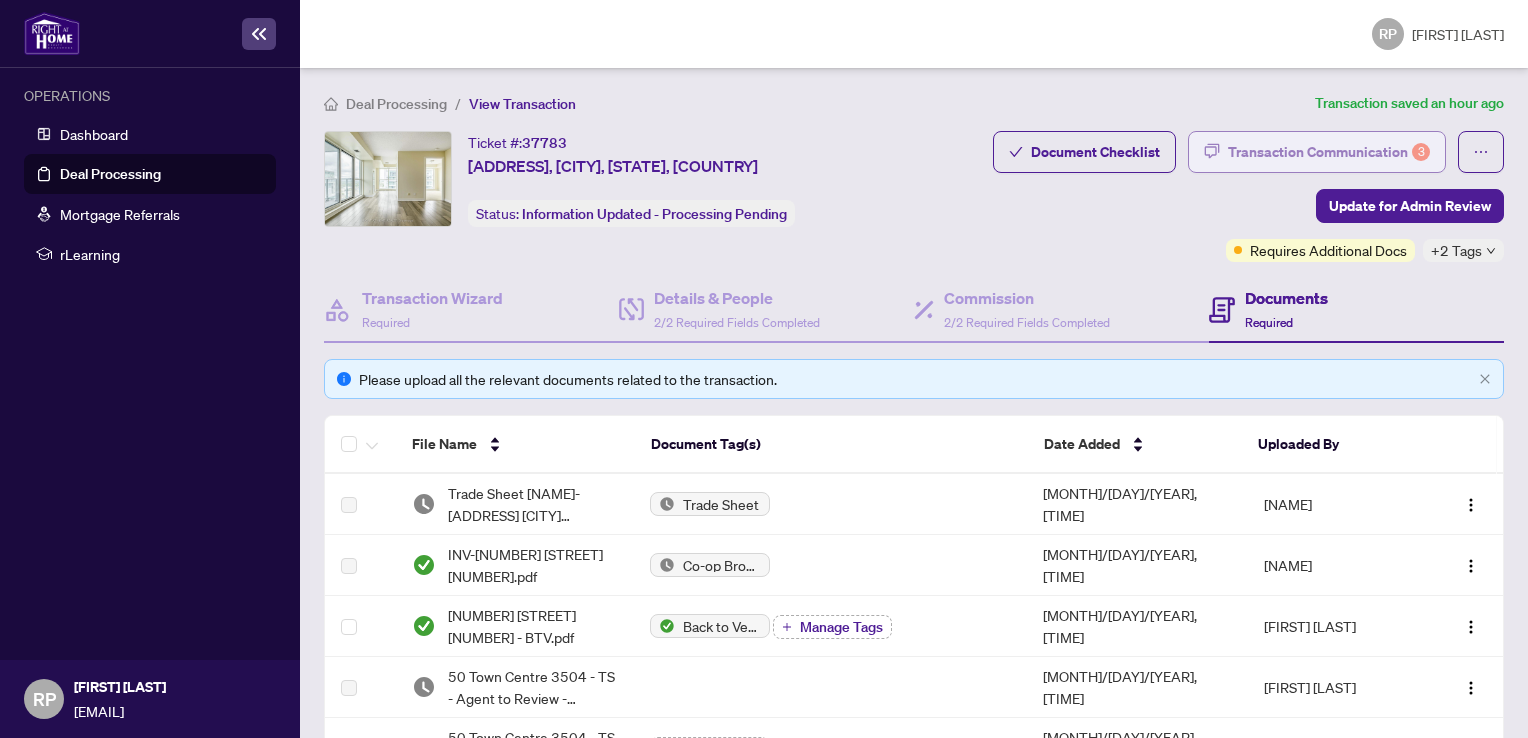 click on "Transaction Communication 3" at bounding box center (1329, 152) 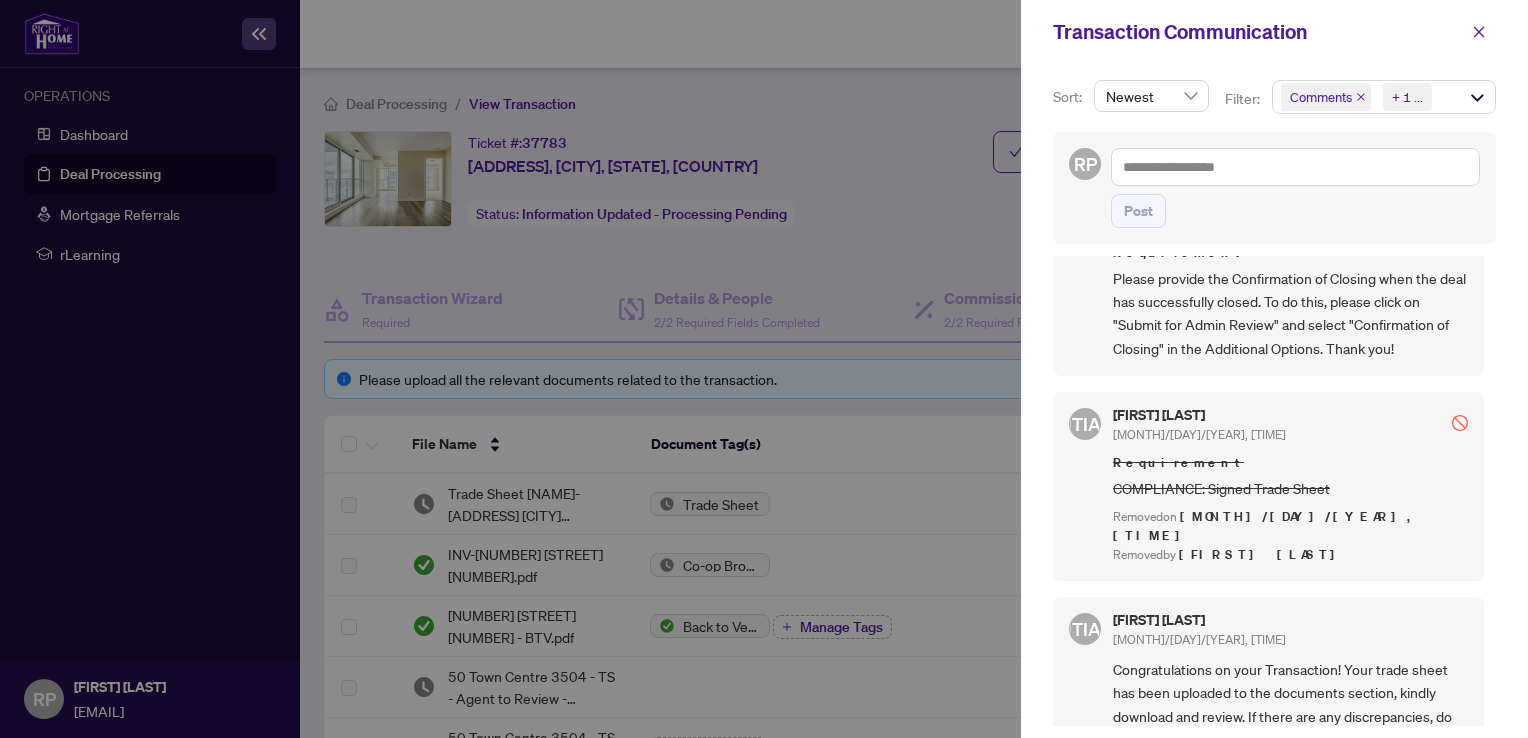 scroll, scrollTop: 0, scrollLeft: 0, axis: both 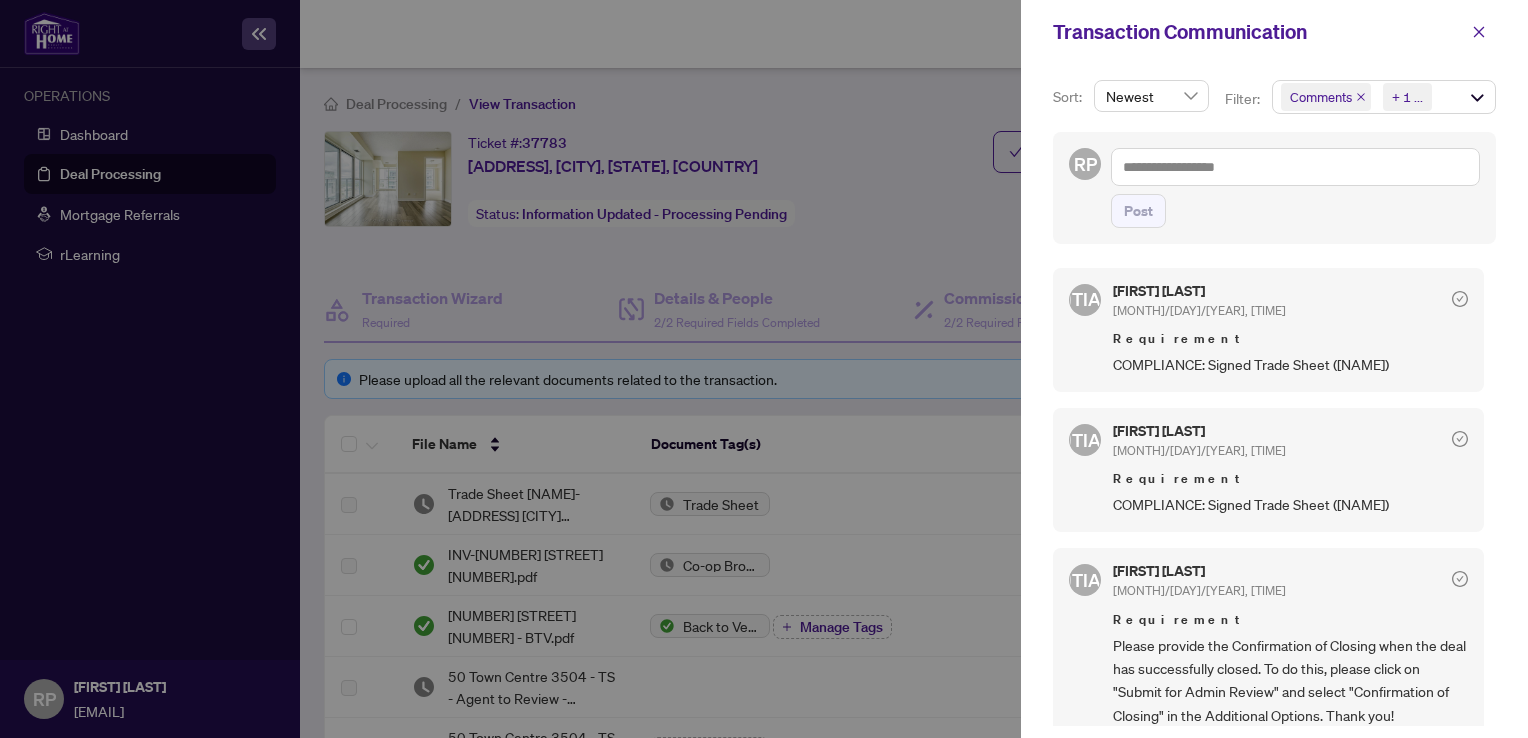 click at bounding box center [764, 369] 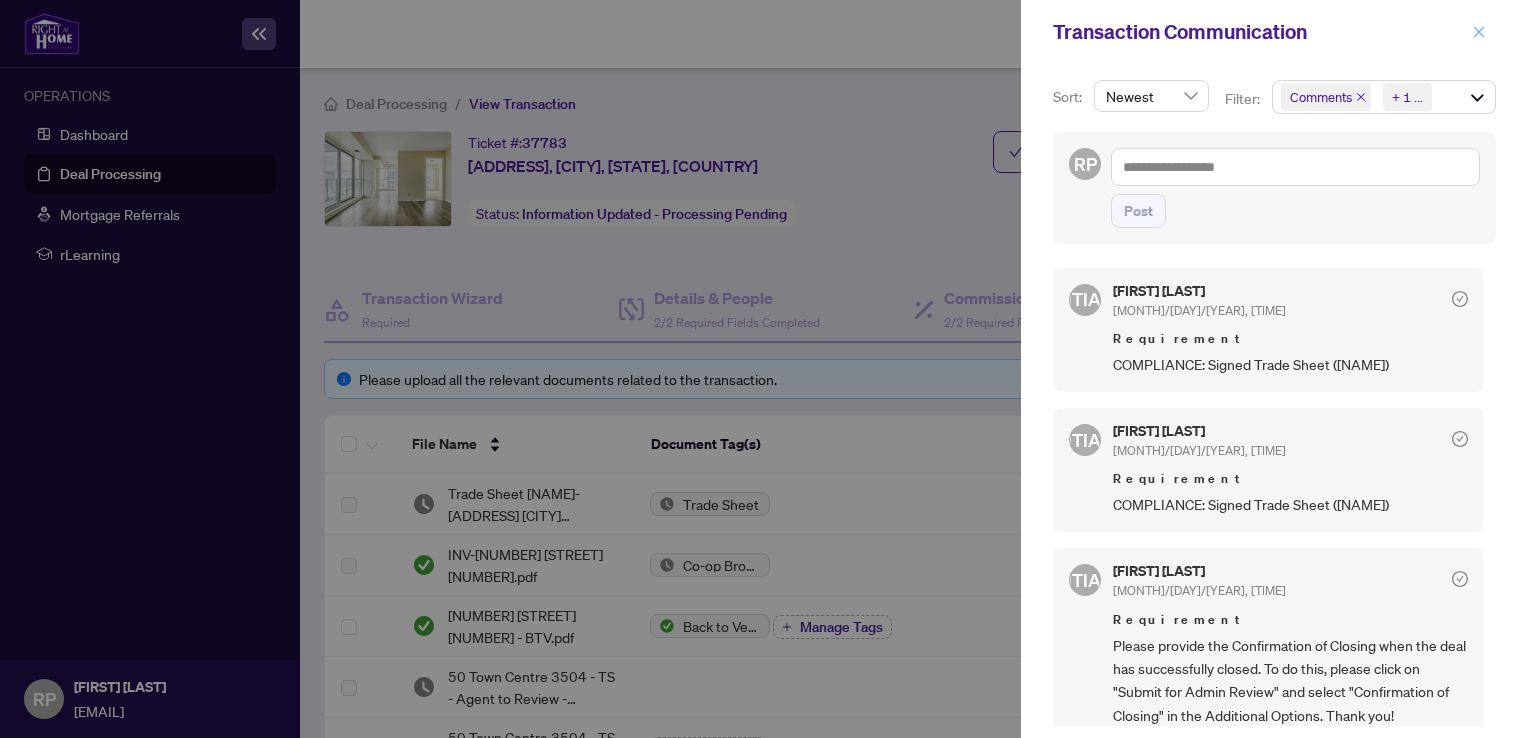 click at bounding box center [1479, 32] 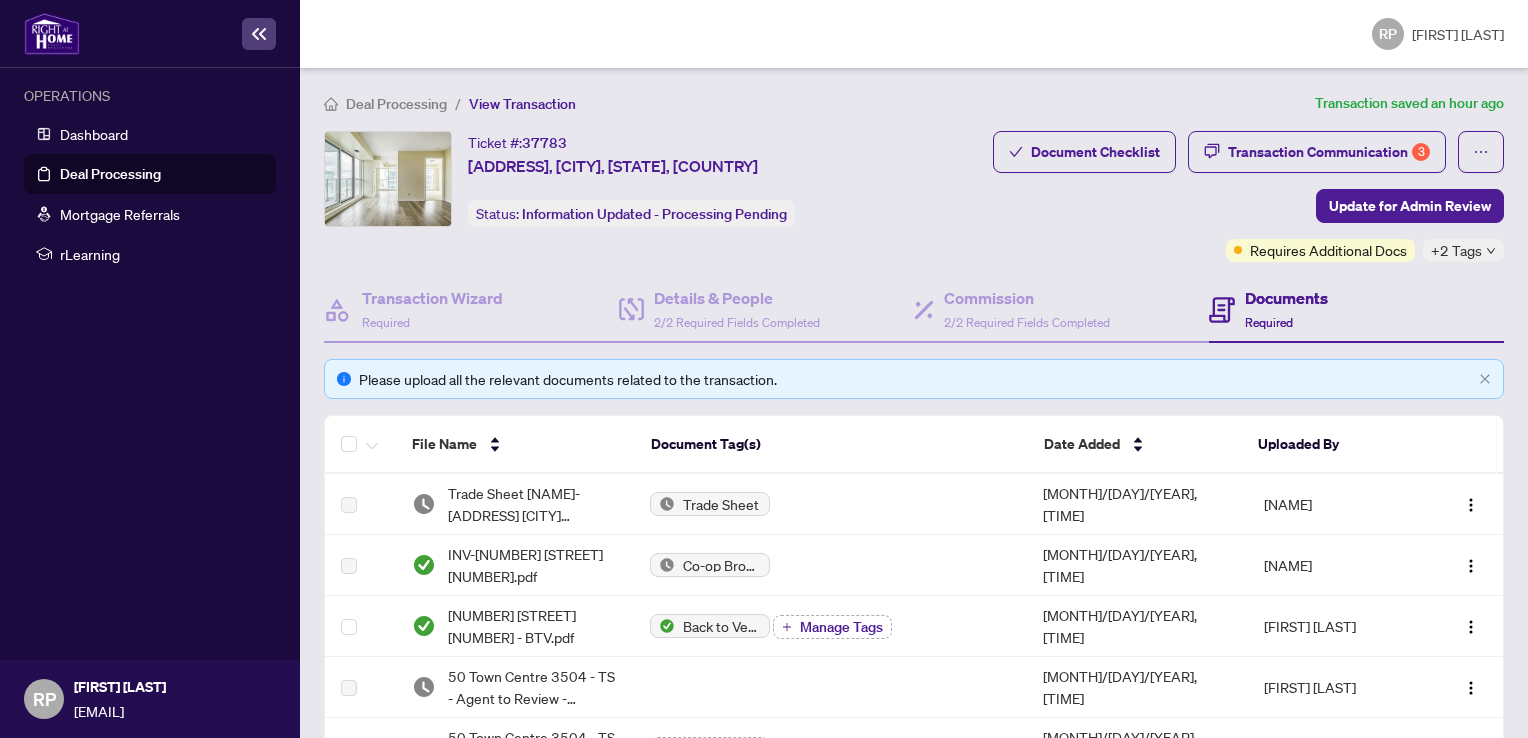 click on "Deal Processing" at bounding box center [110, 174] 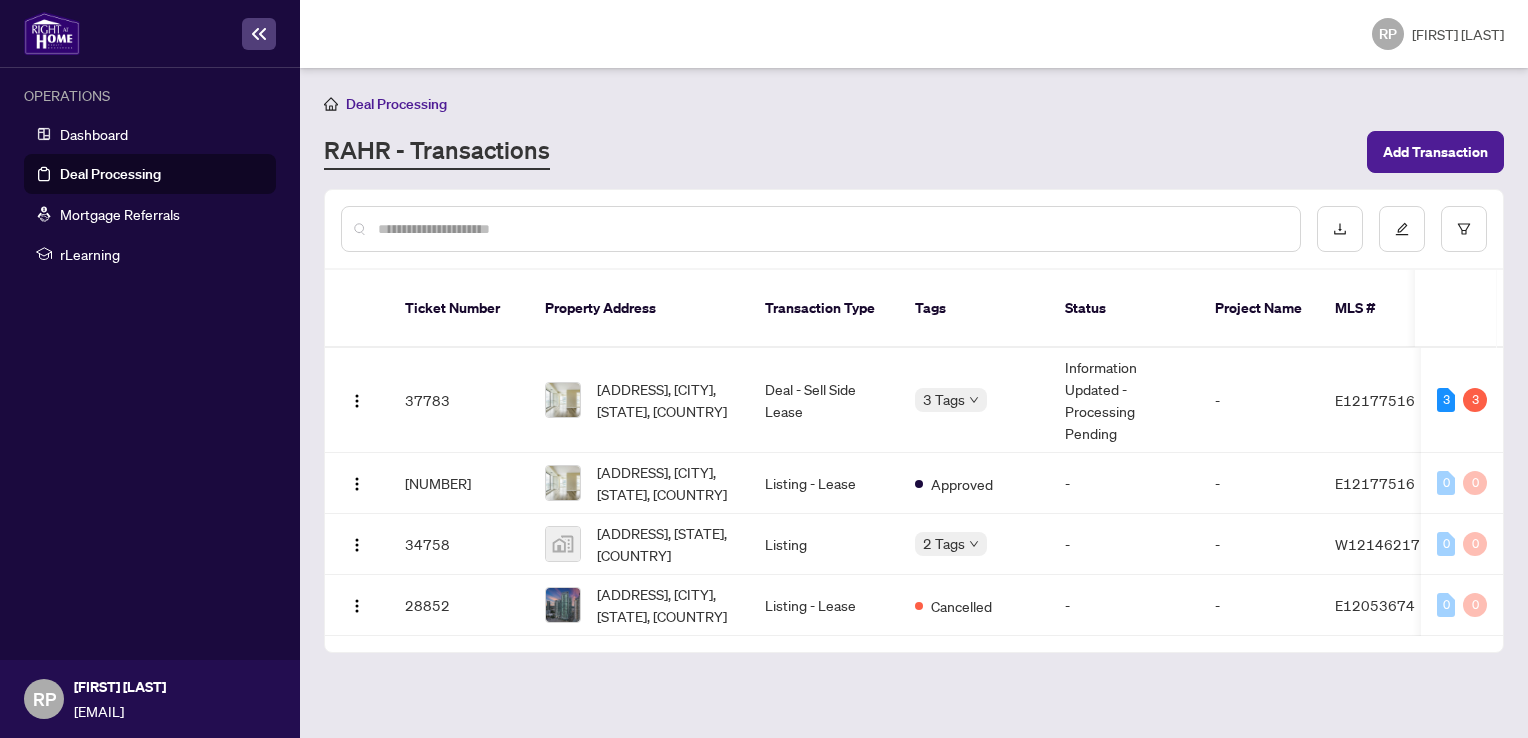click on "RAHR - Transactions" at bounding box center (437, 152) 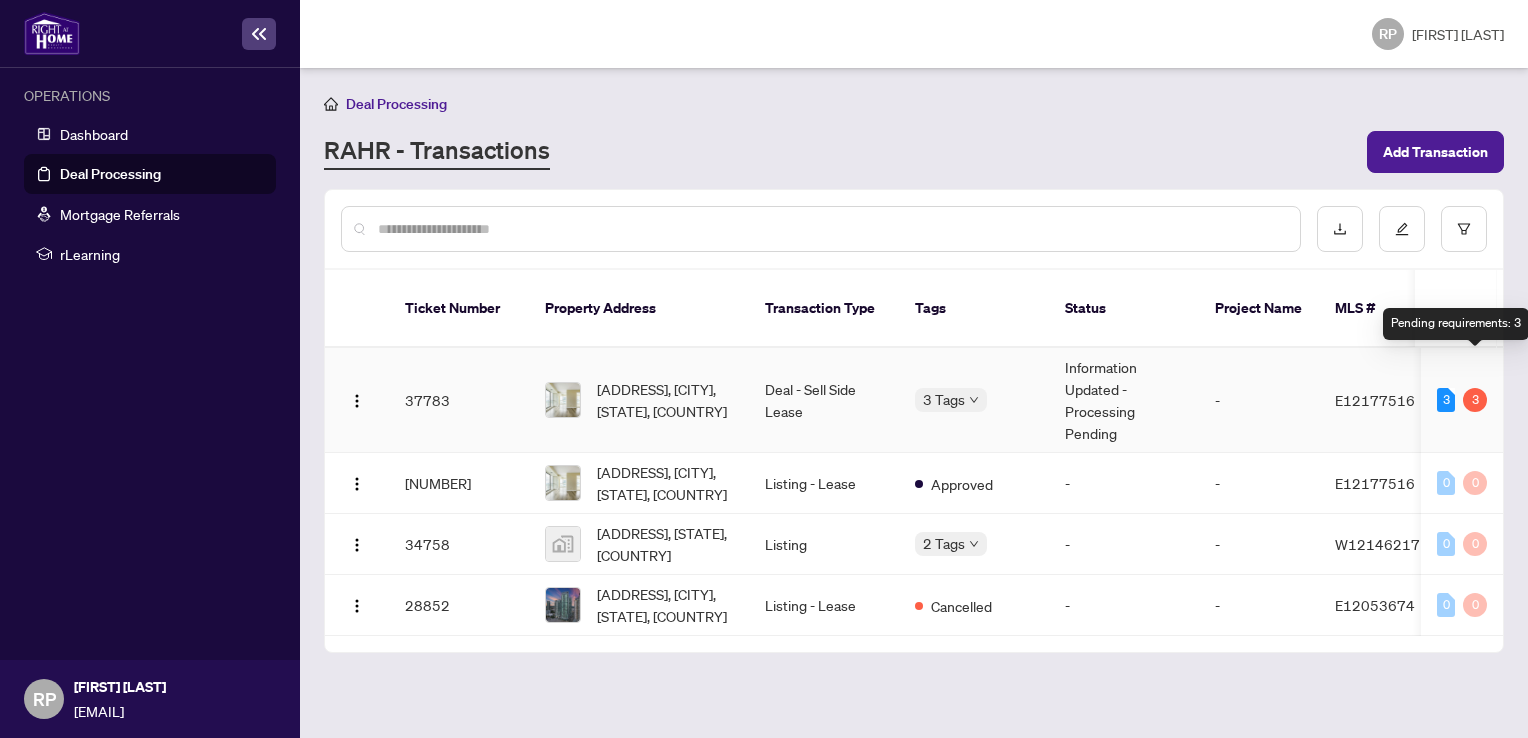 click on "3" at bounding box center [1475, 400] 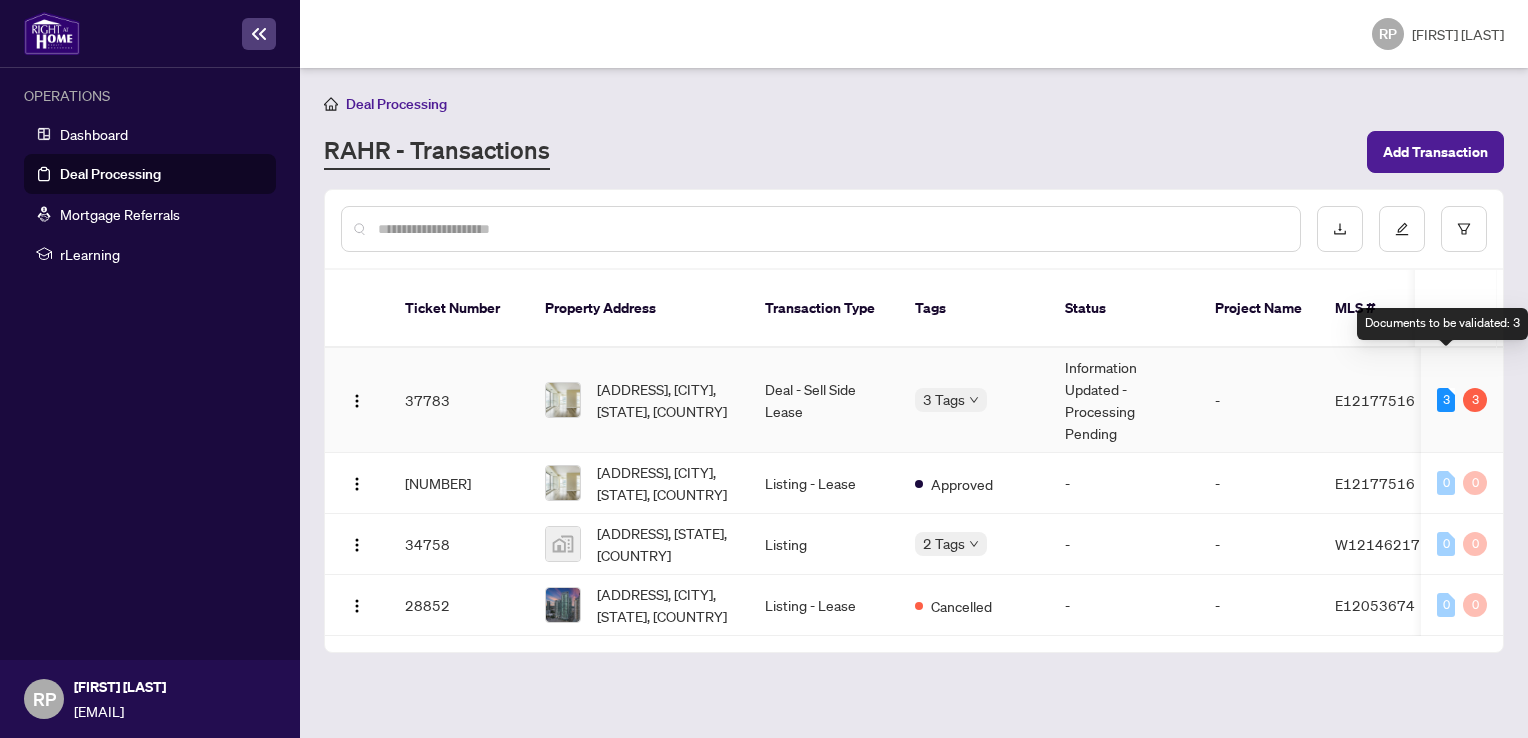 click on "3" at bounding box center [1446, 400] 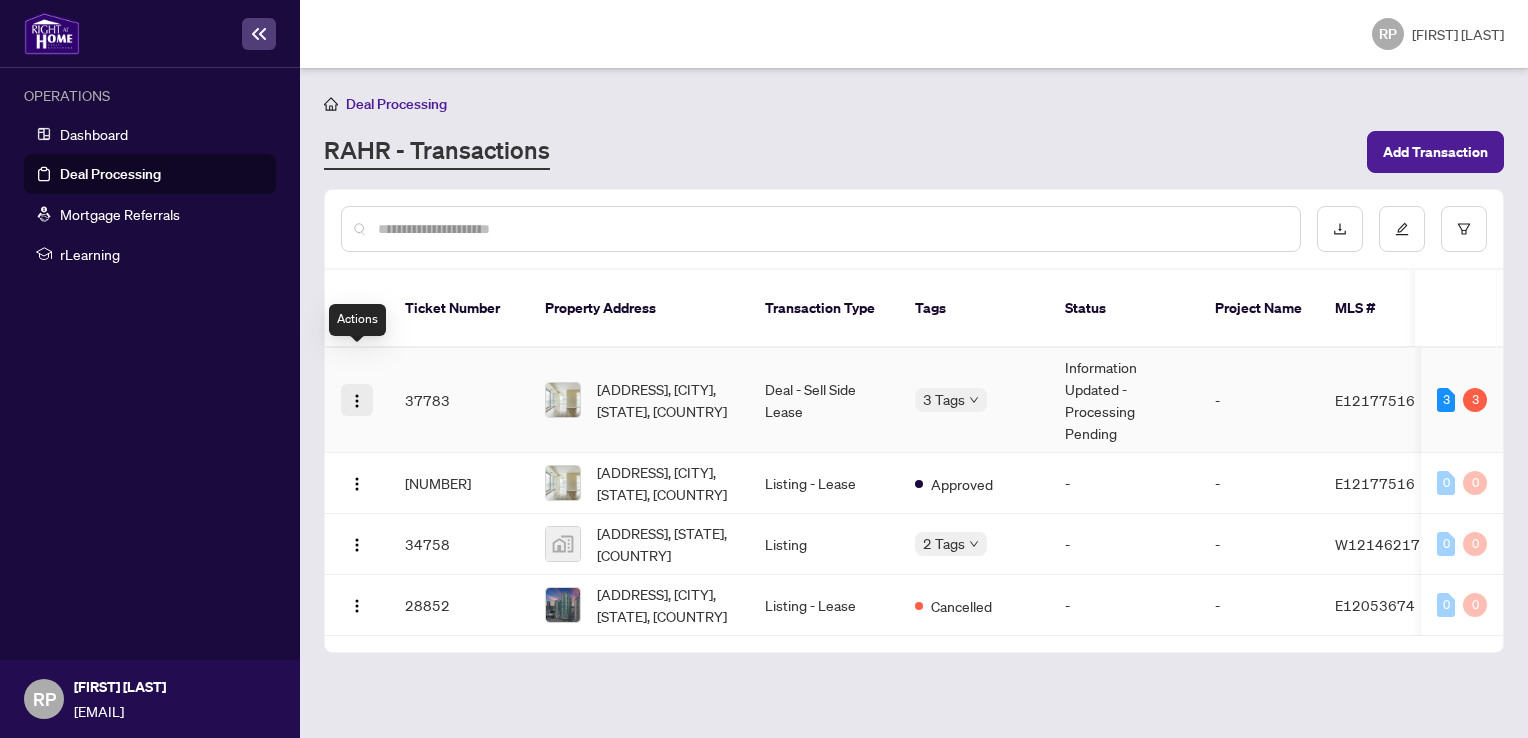click at bounding box center [357, 400] 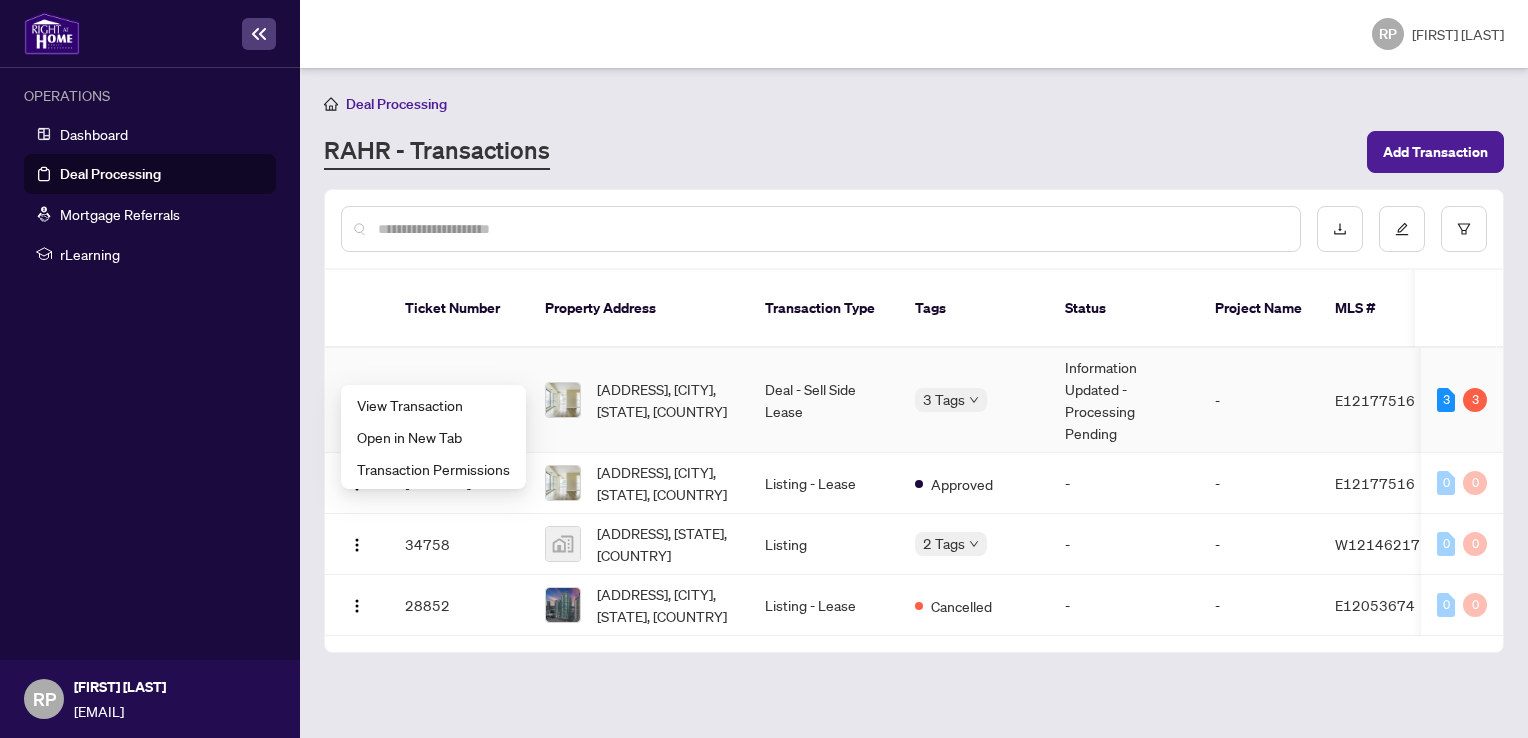 drag, startPoint x: 367, startPoint y: 367, endPoint x: 1209, endPoint y: 414, distance: 843.3107 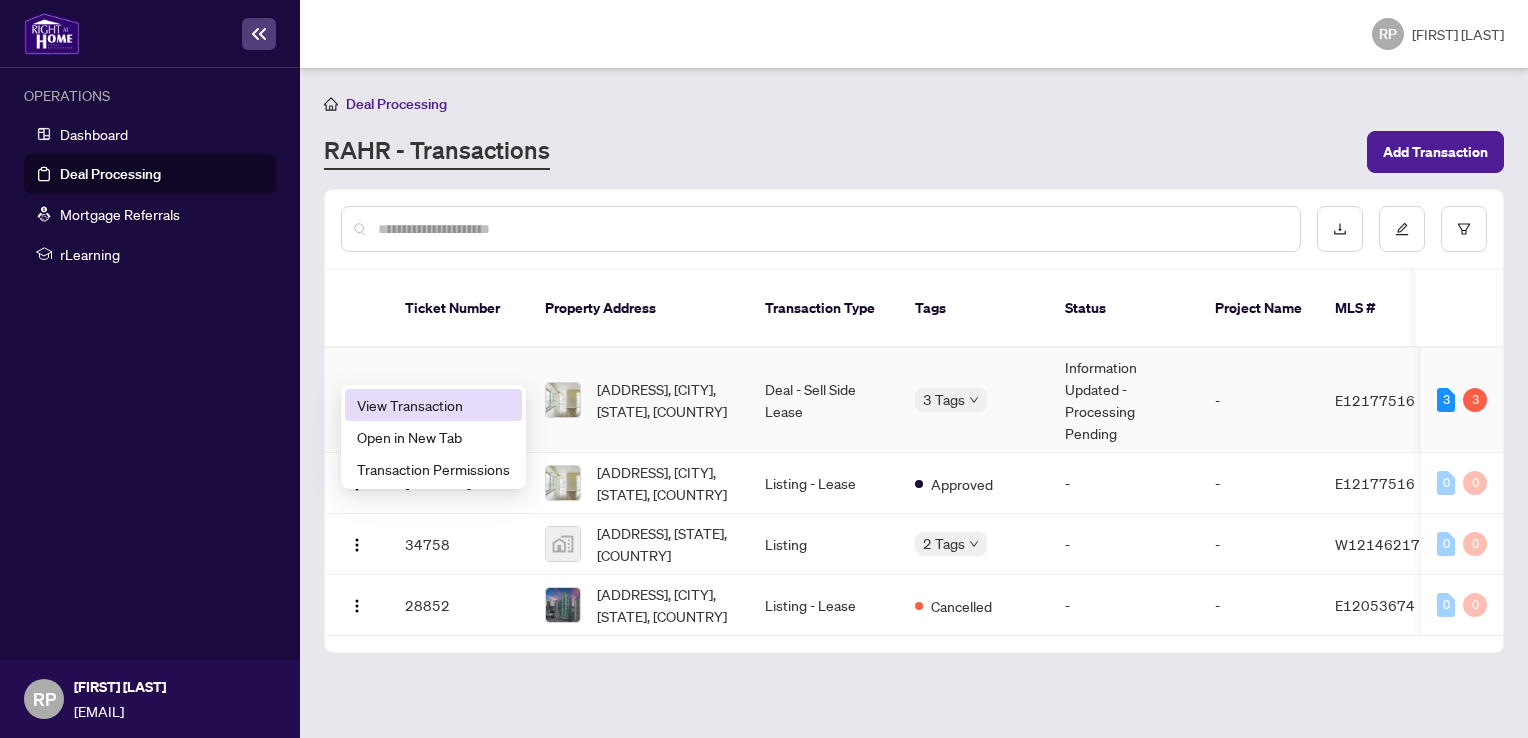 click on "View Transaction" at bounding box center (433, 405) 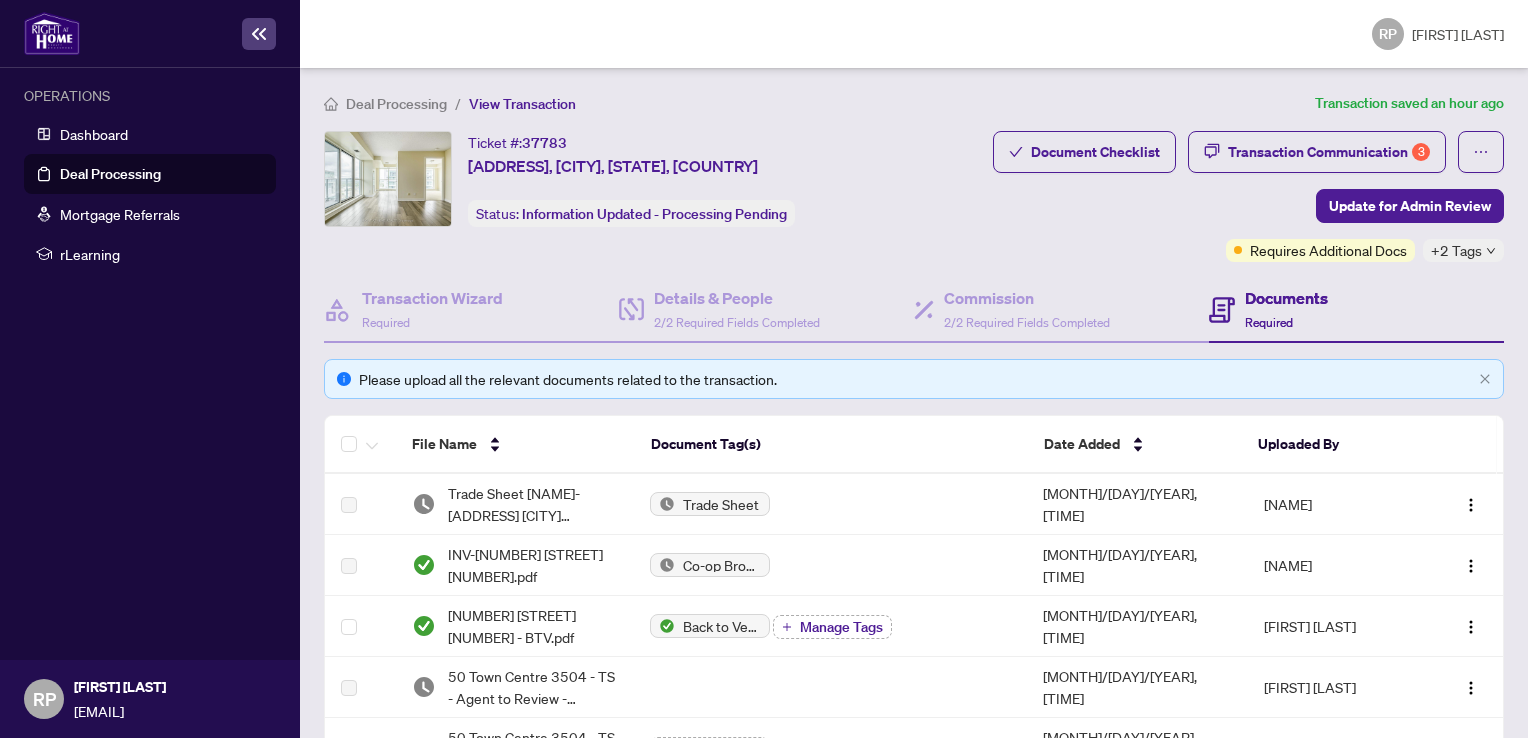 click on "Required" at bounding box center [1269, 322] 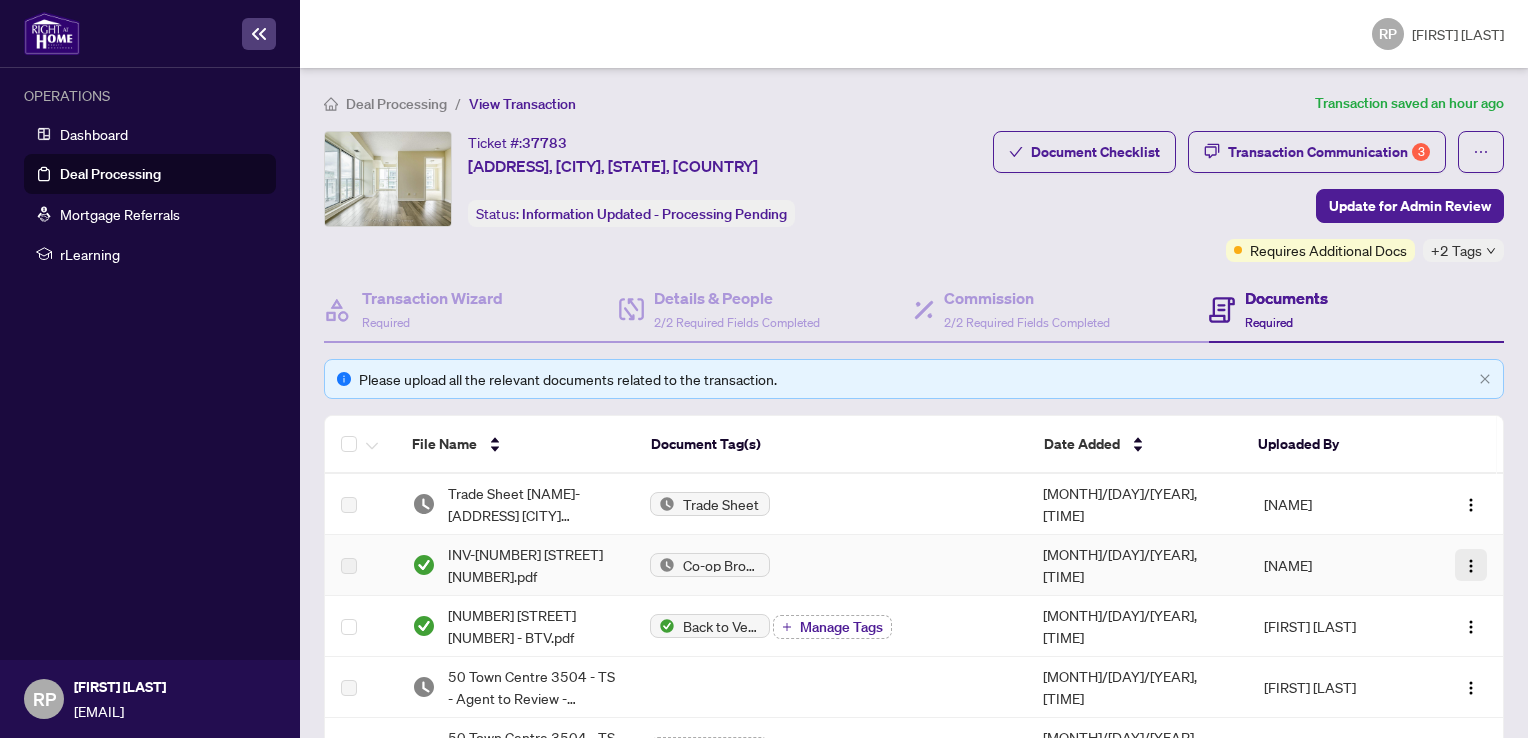 click at bounding box center [1471, 566] 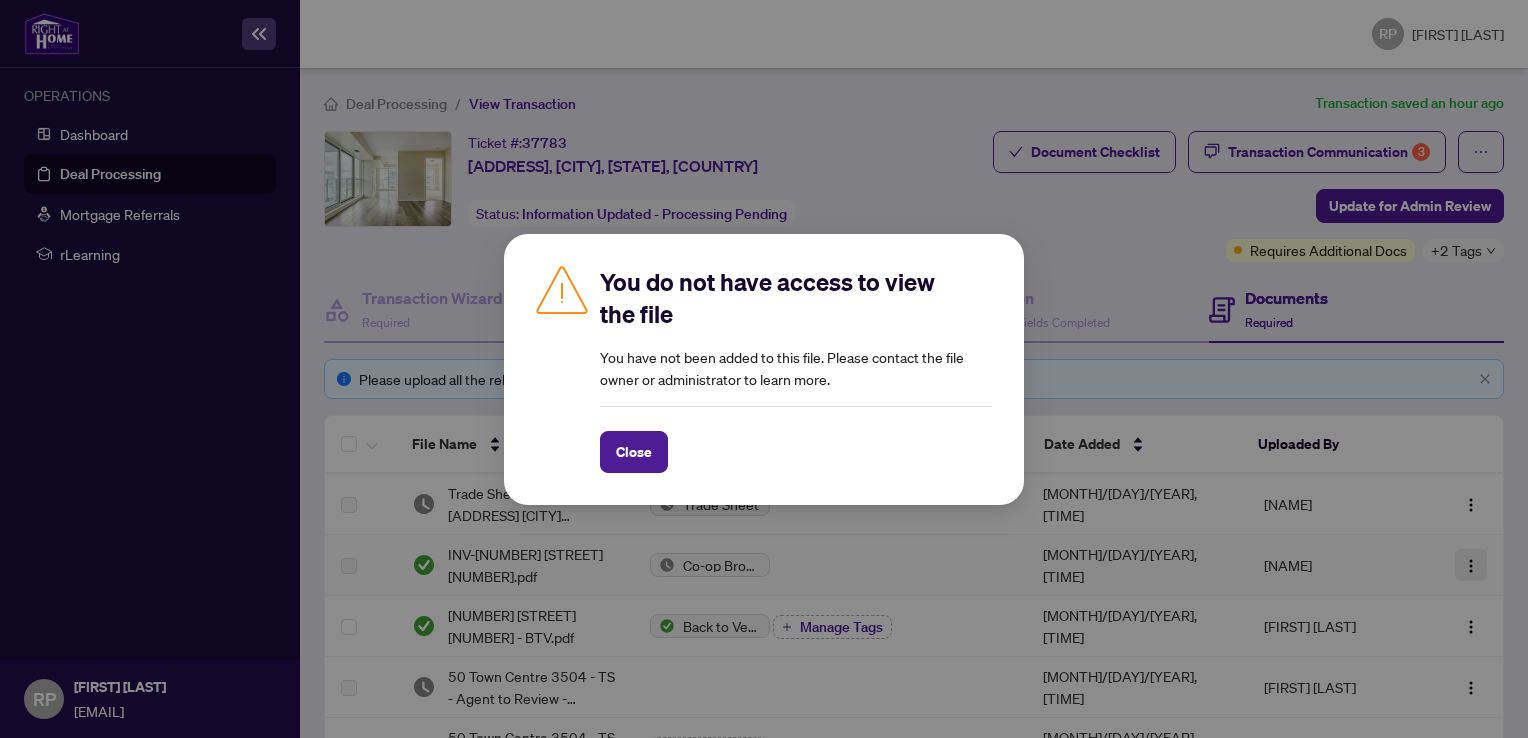 click on "You do not have access to view the file You have not been added to this file. Please contact the file owner or administrator to learn more. Close Cancel OK" at bounding box center [764, 369] 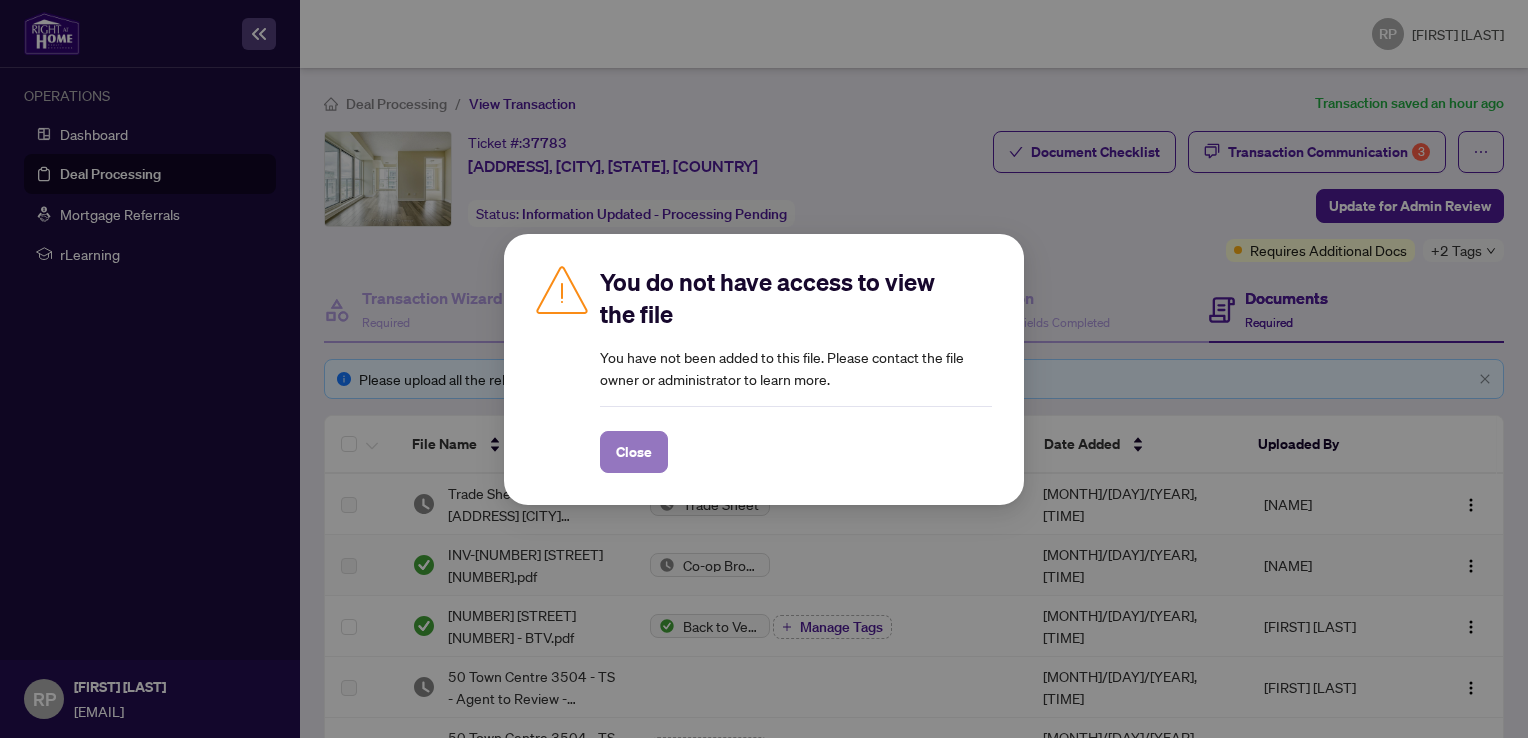 click on "Close" at bounding box center [634, 452] 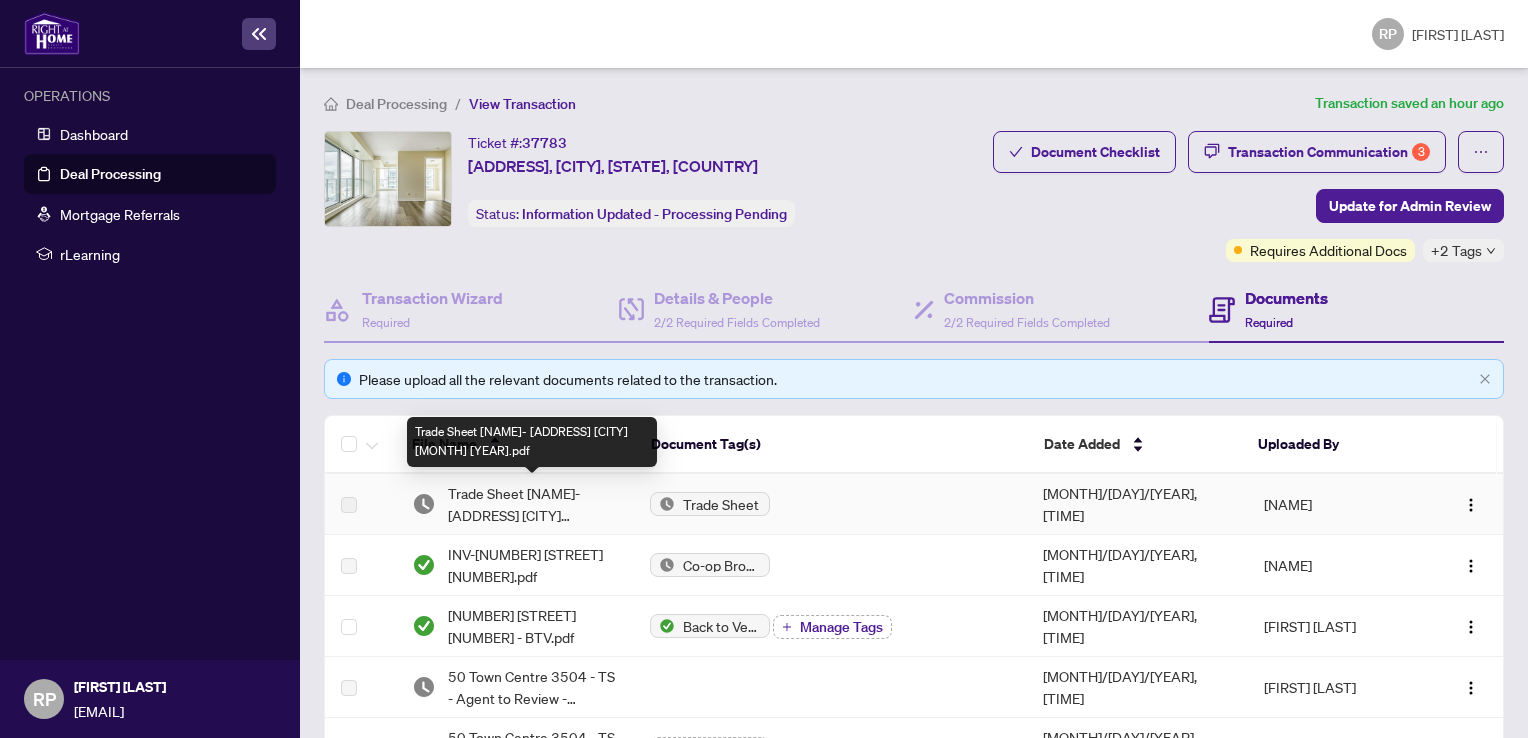 click on "Trade Sheet [NAME]- [ADDRESS] [CITY] [MONTH] [YEAR].pdf" at bounding box center [533, 504] 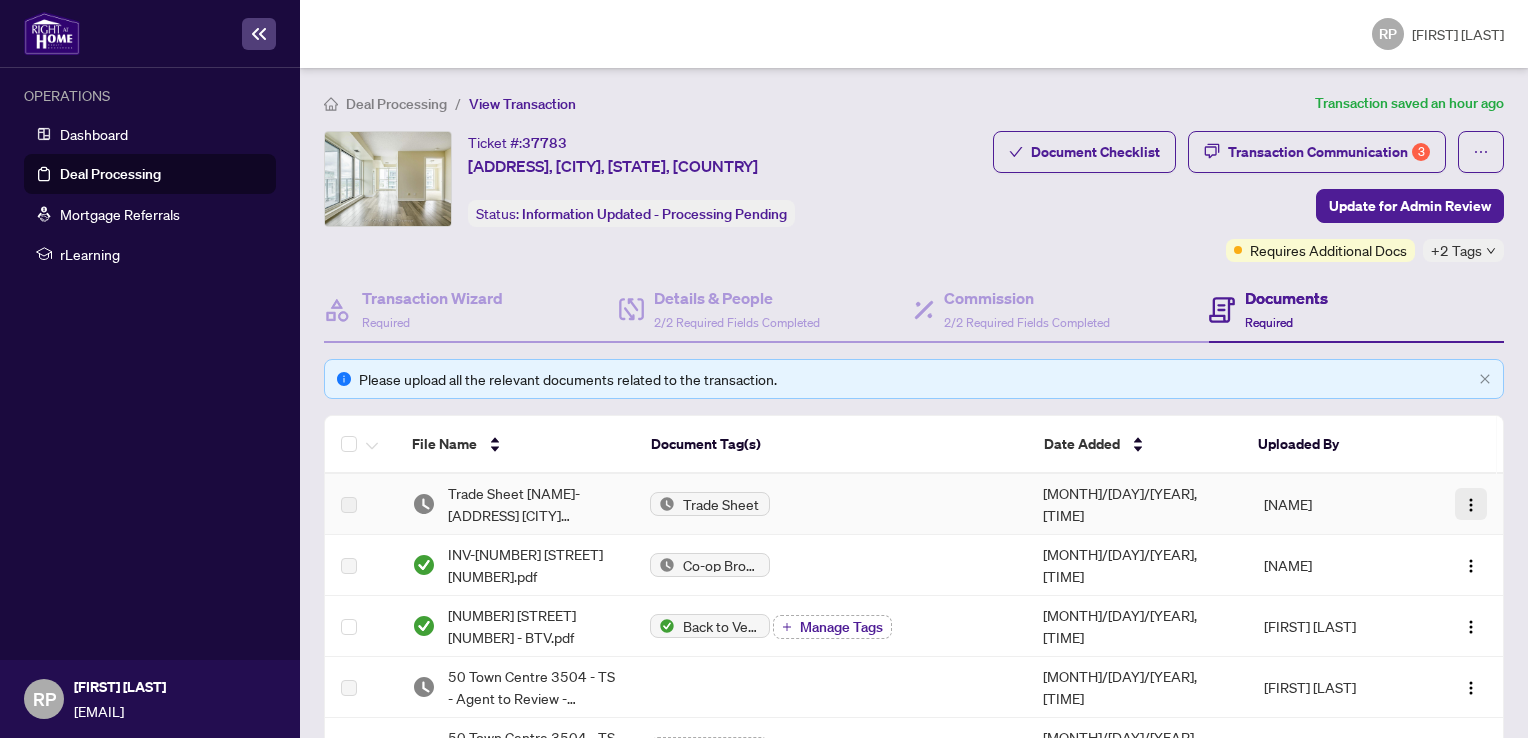click at bounding box center (1471, 505) 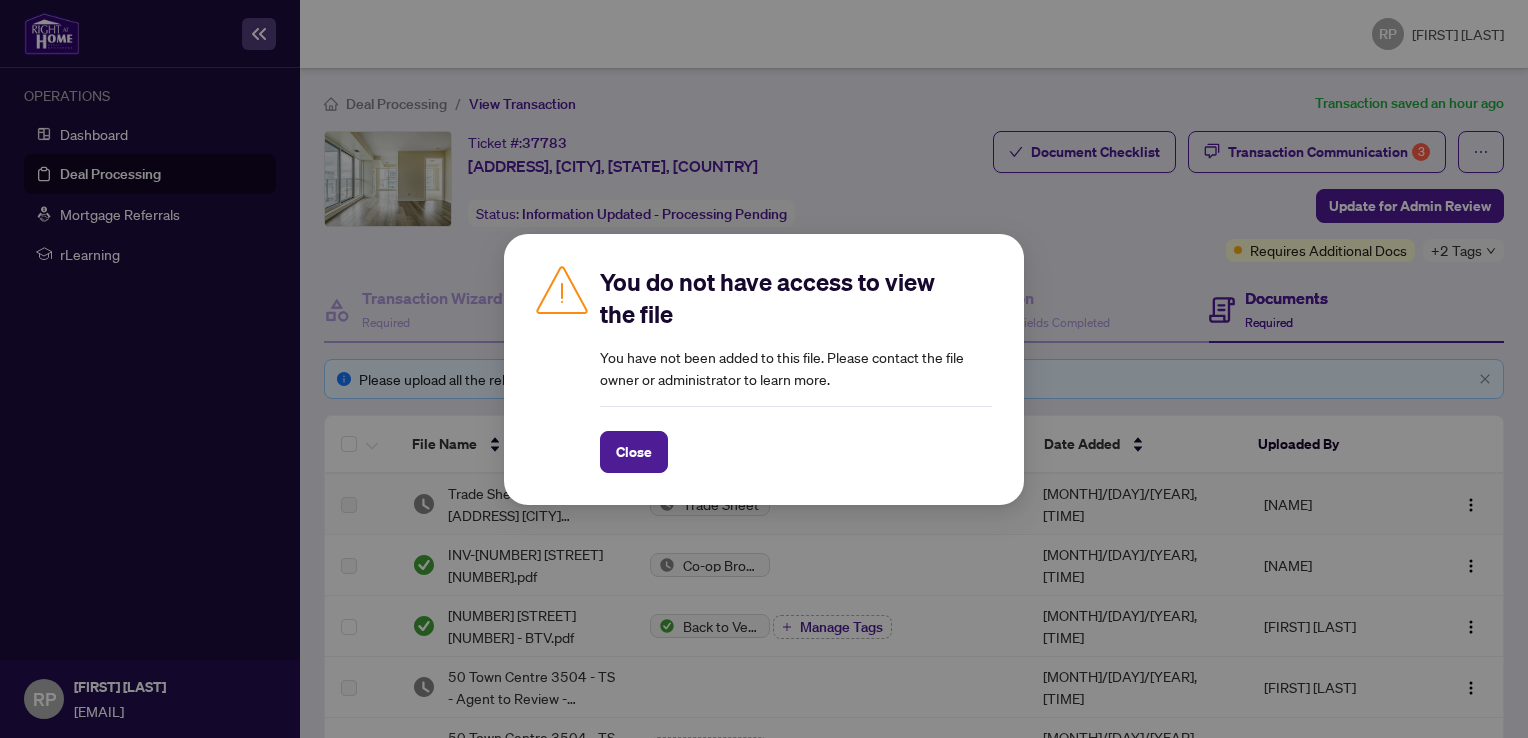 click on "You do not have access to view the file You have not been added to this file. Please contact the file owner or administrator to learn more. Close" at bounding box center [0, 0] 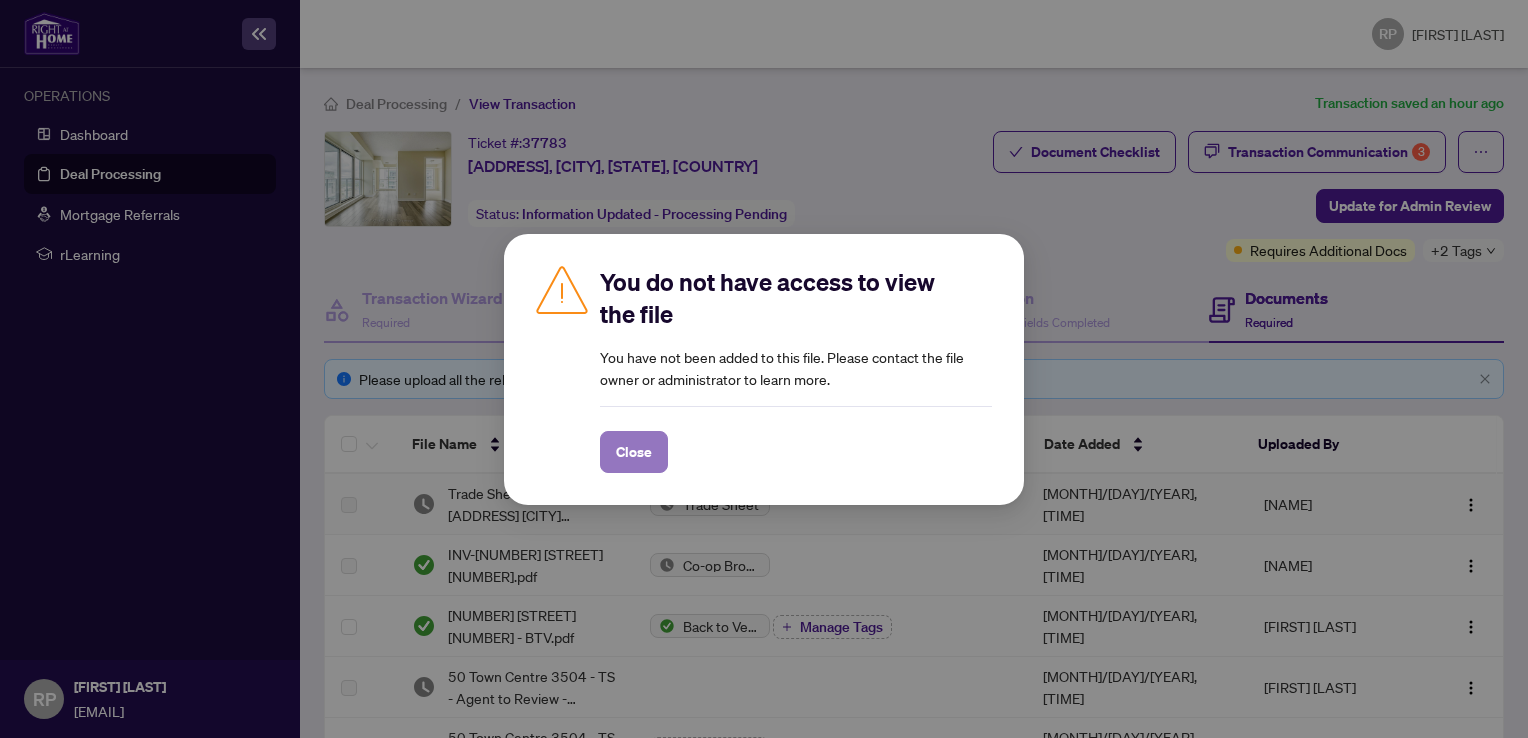 click on "Close" at bounding box center [0, 0] 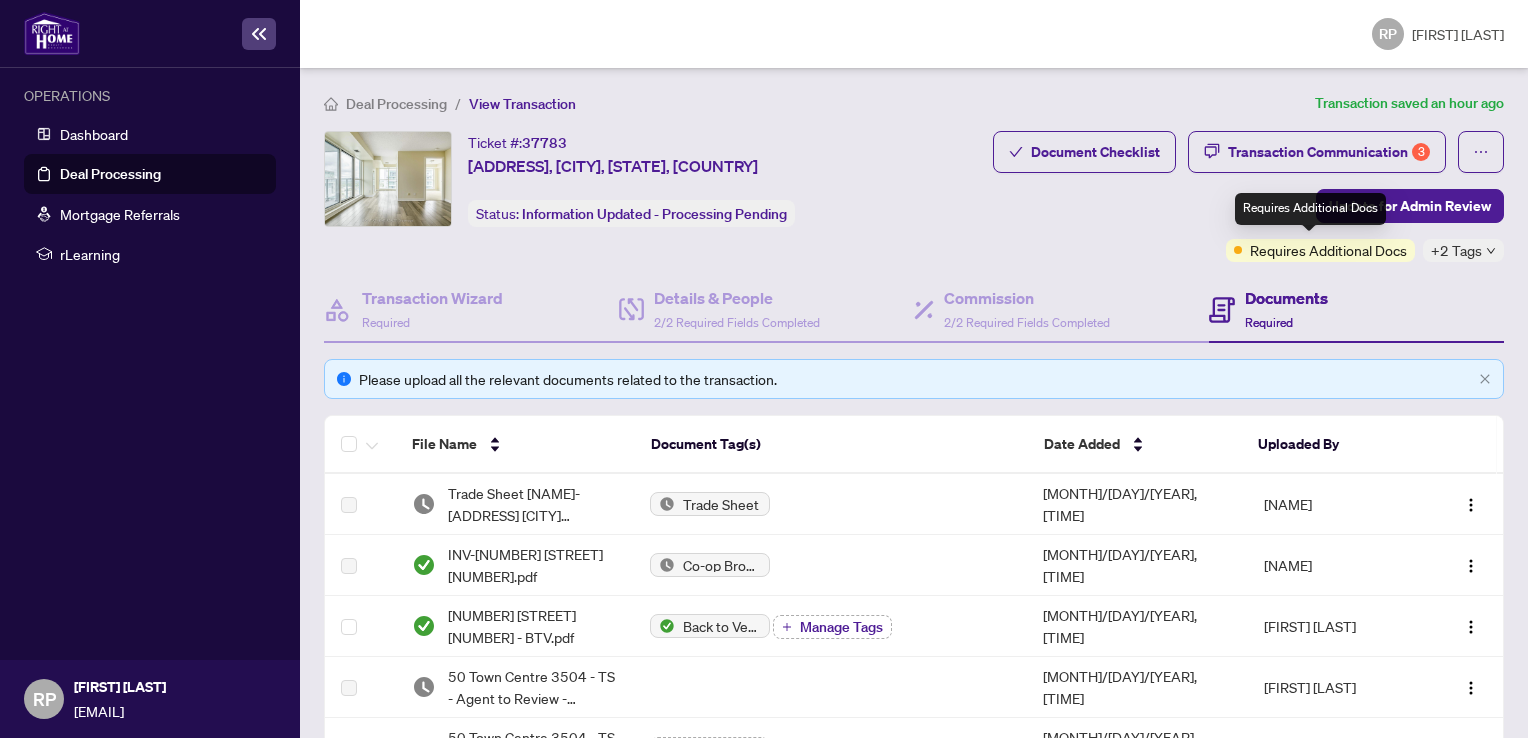 click on "Requires Additional Docs" at bounding box center [1328, 250] 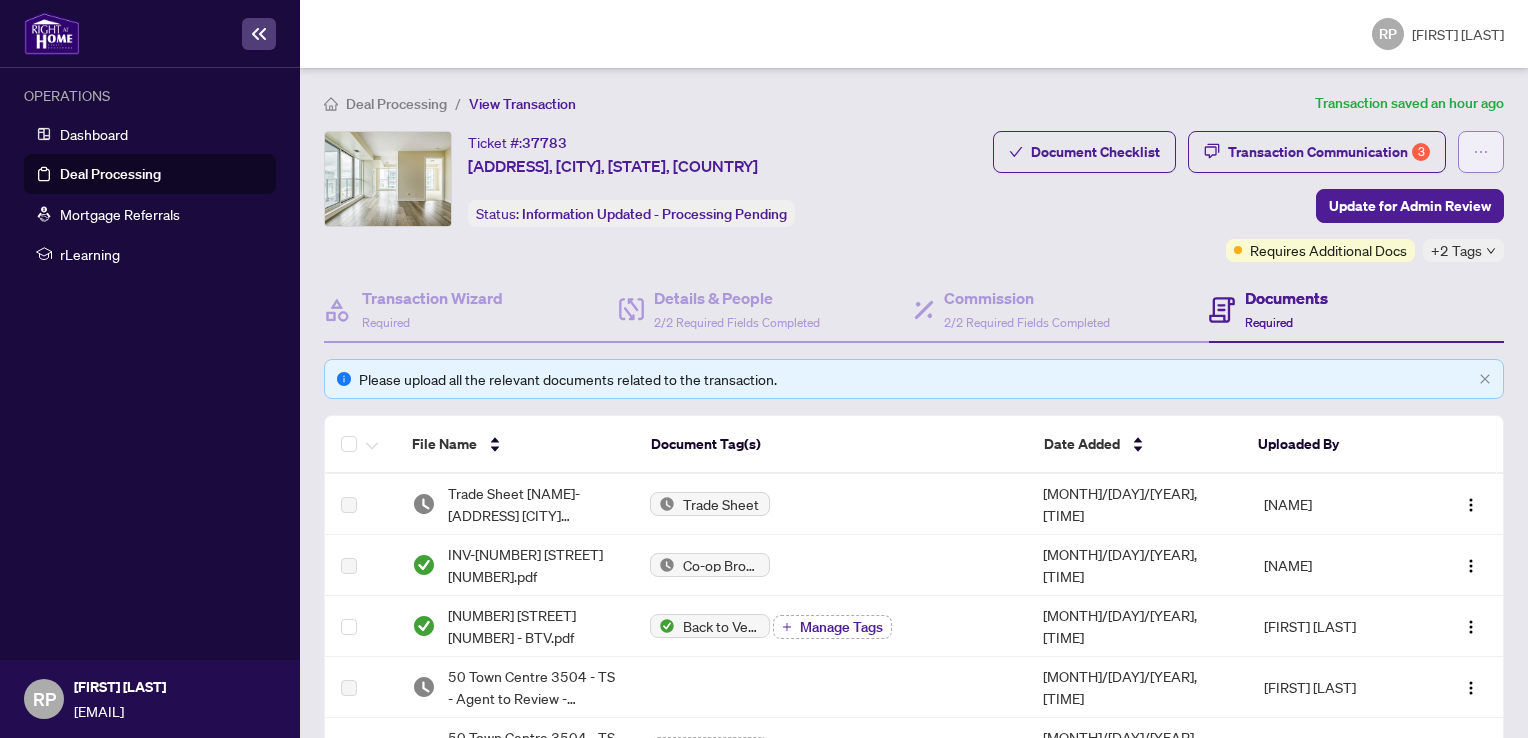 click at bounding box center (1481, 152) 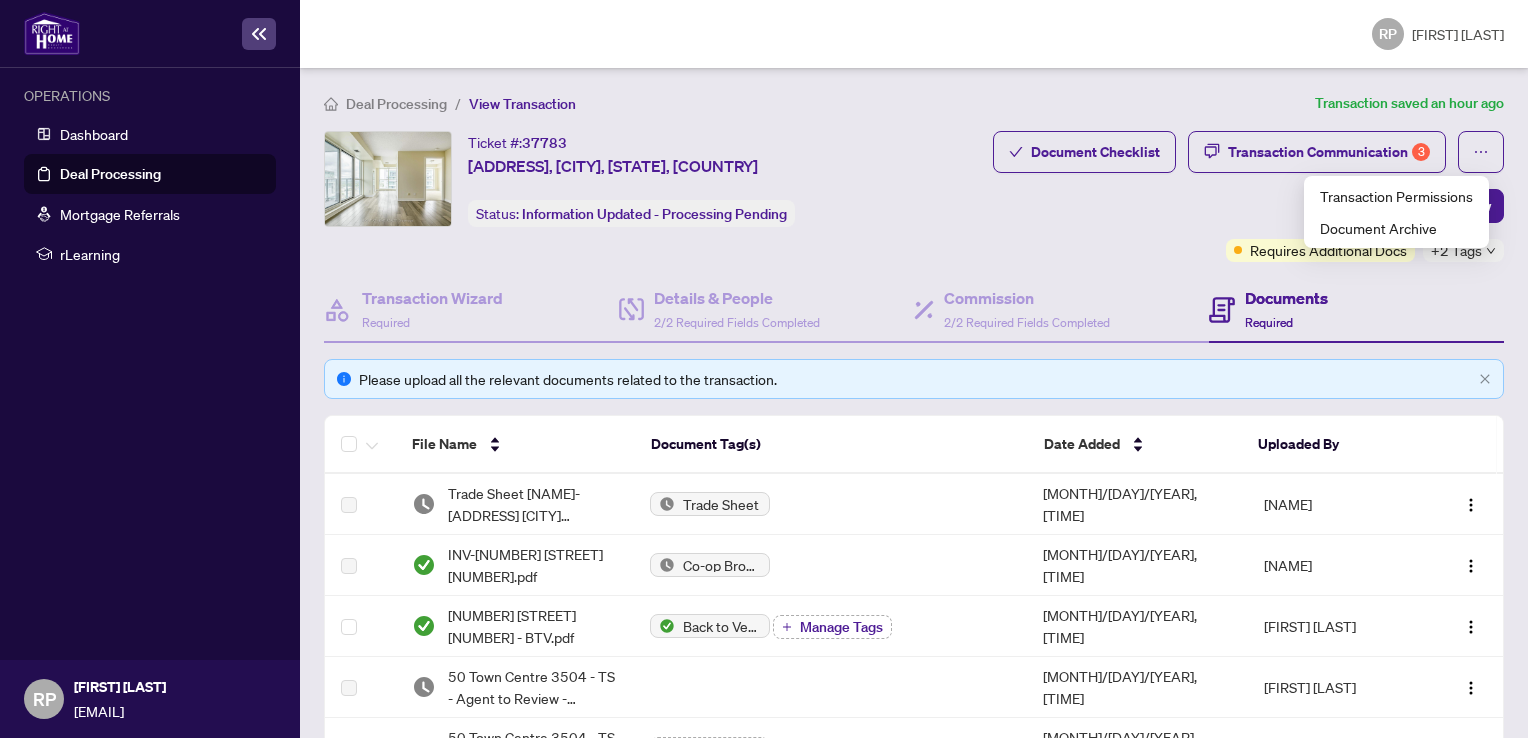 click on "Deal Processing / View Transaction Transaction saved   an hour ago Ticket #:  [NUMBER] [ADDRESS], [CITY], [STATE], [COUNTRY] Status:   Information Updated - Processing Pending Update for Admin Review Document Checklist Transaction Communication 3 Update for Admin Review Requires Additional Docs +2 Tags Transaction Wizard Required Details & People 2/2 Required Fields Completed Commission 2/2 Required Fields Completed Documents Required Please upload all the relevant documents related to the transaction. File Name Document Tag(s) Date Added Uploaded By             Trade Sheet [NAME]- [ADDRESS] [CITY] [MONTH] [YEAR].pdf Trade Sheet [MONTH]/[DAY]/[YEAR], [TIME] [NAME] [FILENAME].pdf Co-op Brokerage Commission Statement [MONTH]/[DAY]/[YEAR], [TIME] [NAME] [ADDRESS].pdf Back to Vendor Letter Manage Tags [MONTH]/[DAY]/[YEAR], [TIME] [NAME] [ADDRESS].pdf [MONTH]/[DAY]/[YEAR], [TIME] [NAME] Manage Tags [MONTH]/[DAY]/[YEAR], [TIME] [NUMBER]" at bounding box center [914, 988] 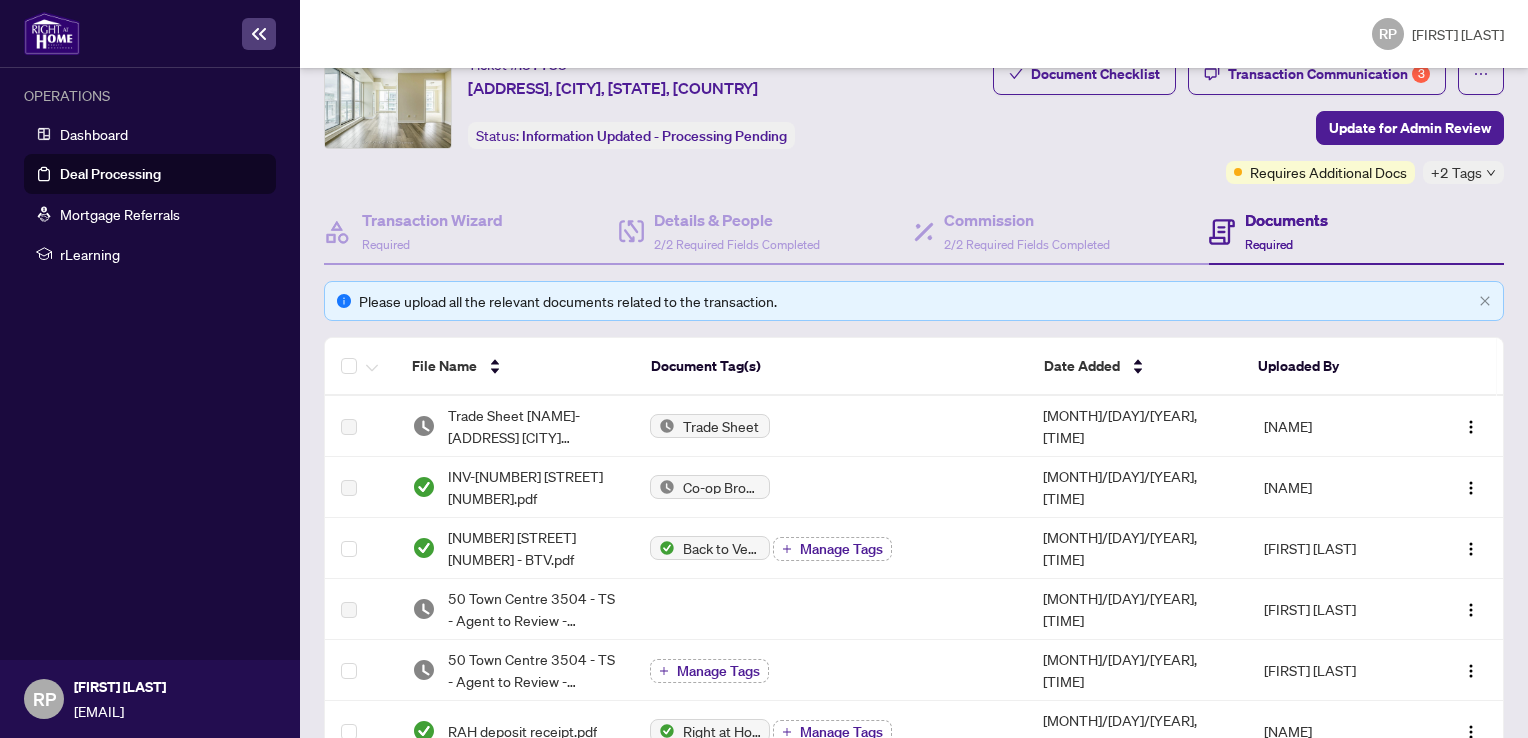 scroll, scrollTop: 0, scrollLeft: 0, axis: both 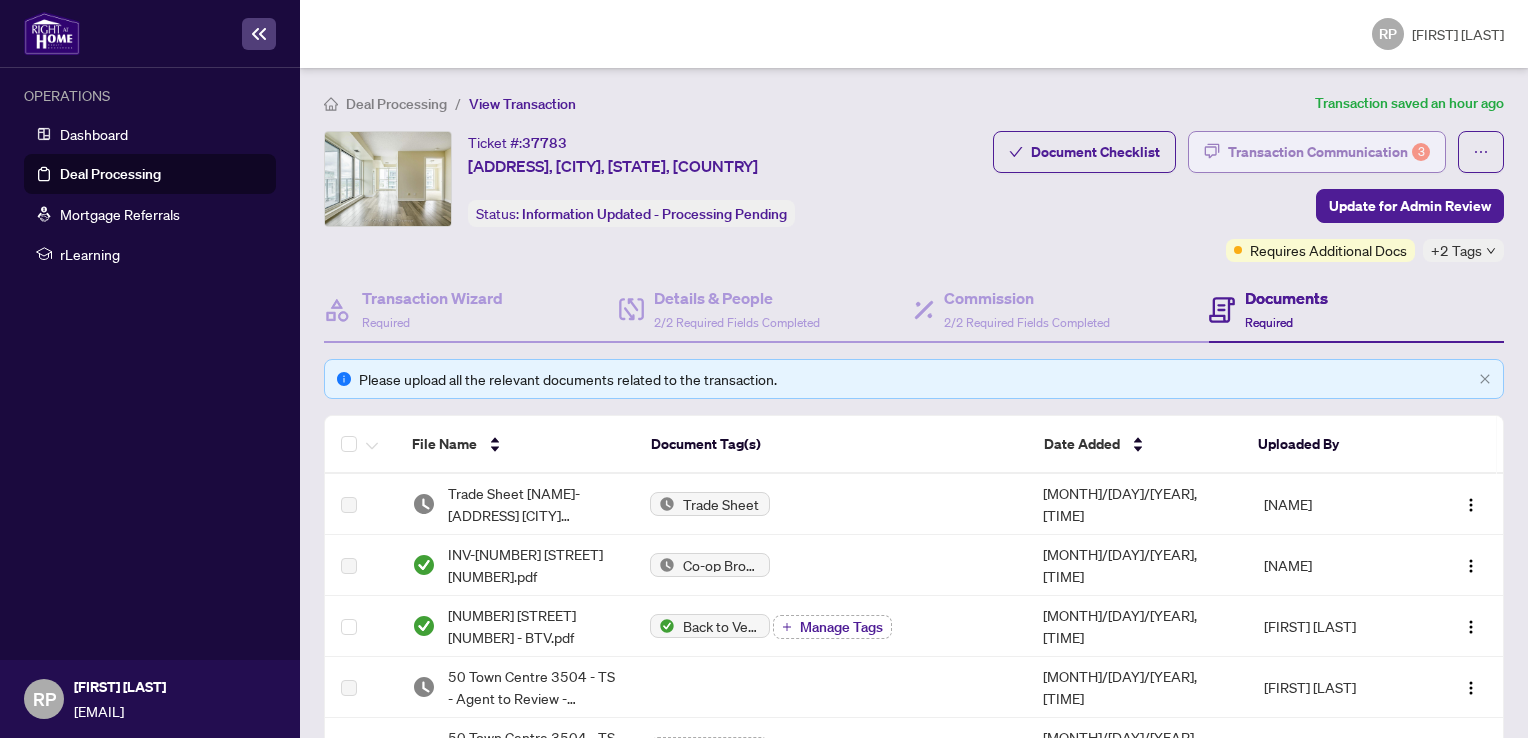 click on "Transaction Communication 3" at bounding box center [1329, 152] 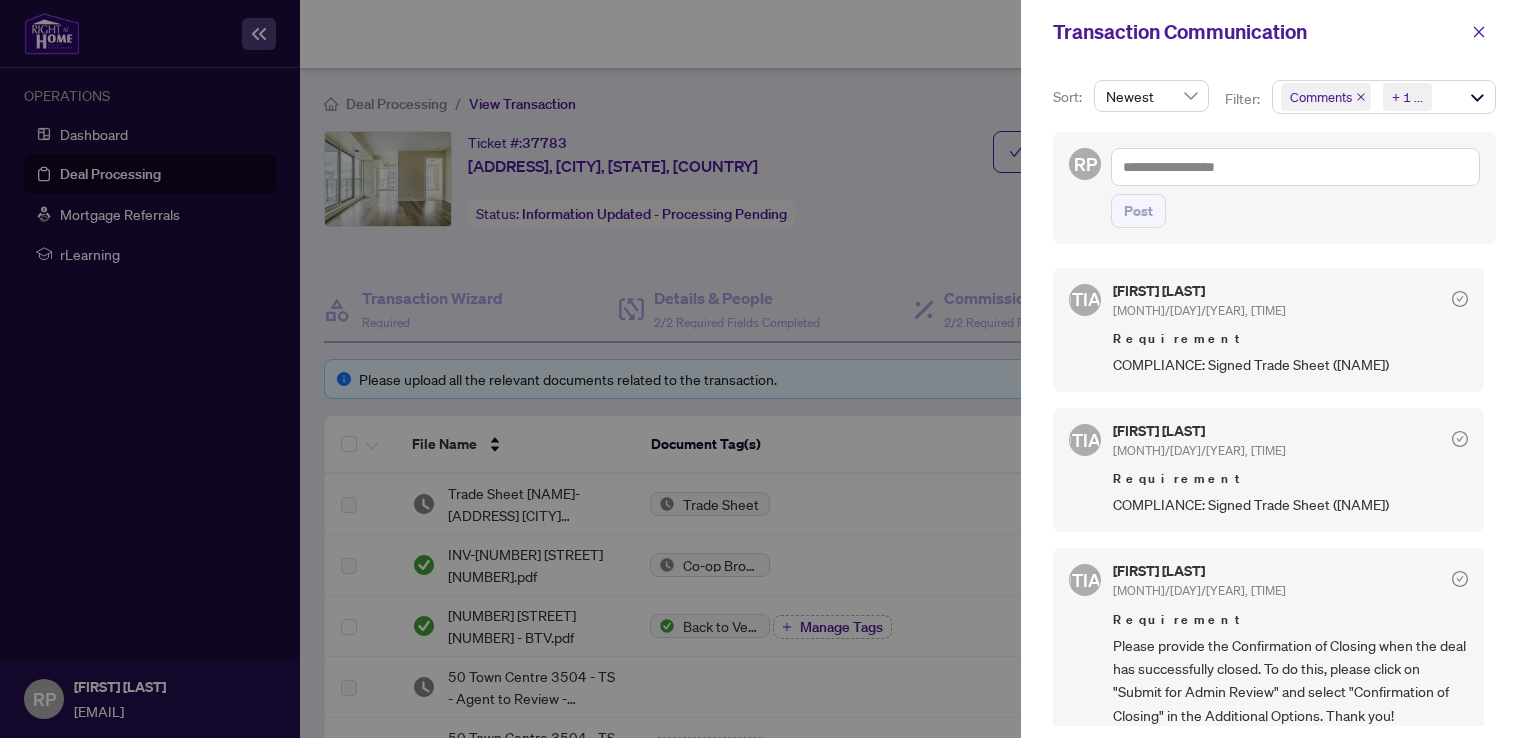 click on "RP Post" at bounding box center (1274, 188) 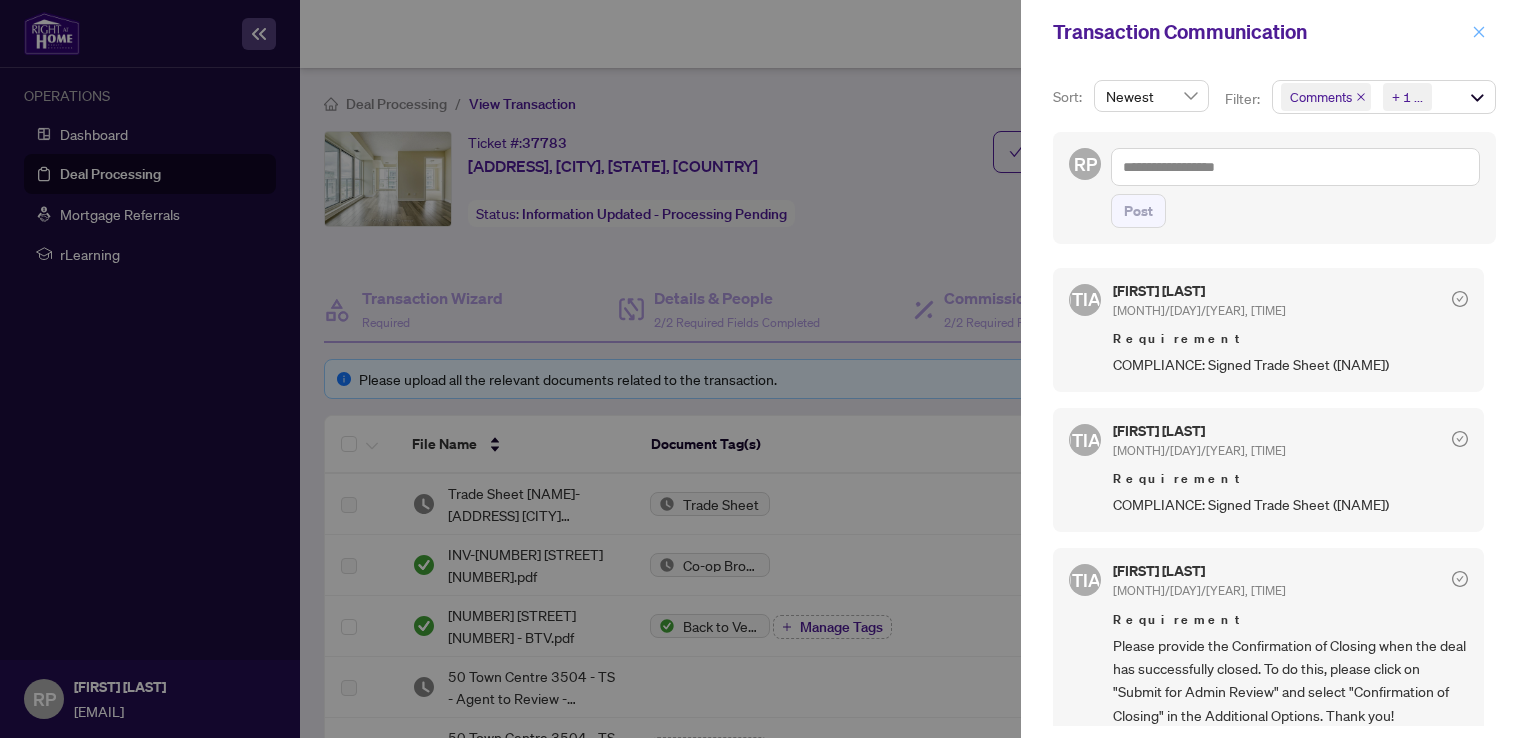 click at bounding box center [1479, 32] 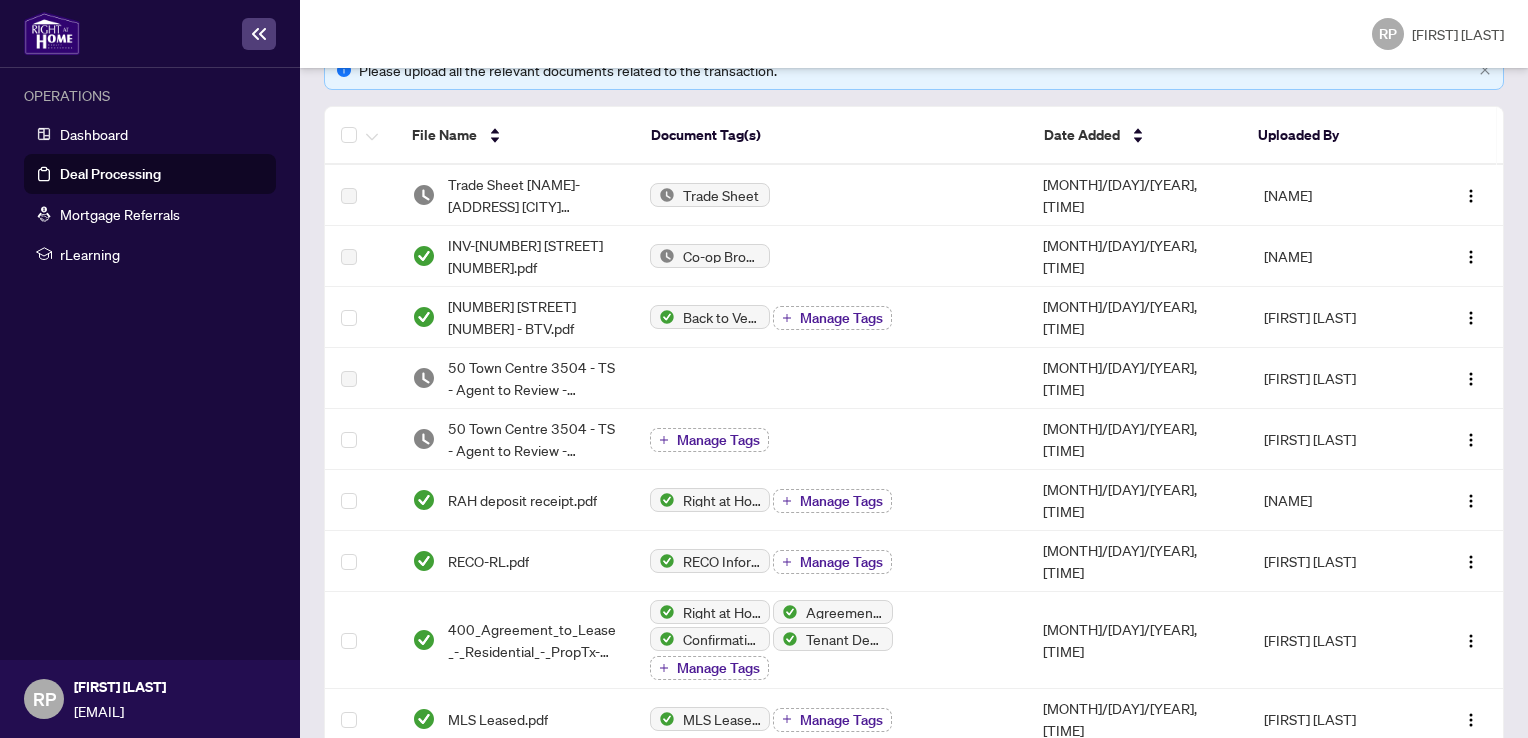 scroll, scrollTop: 327, scrollLeft: 0, axis: vertical 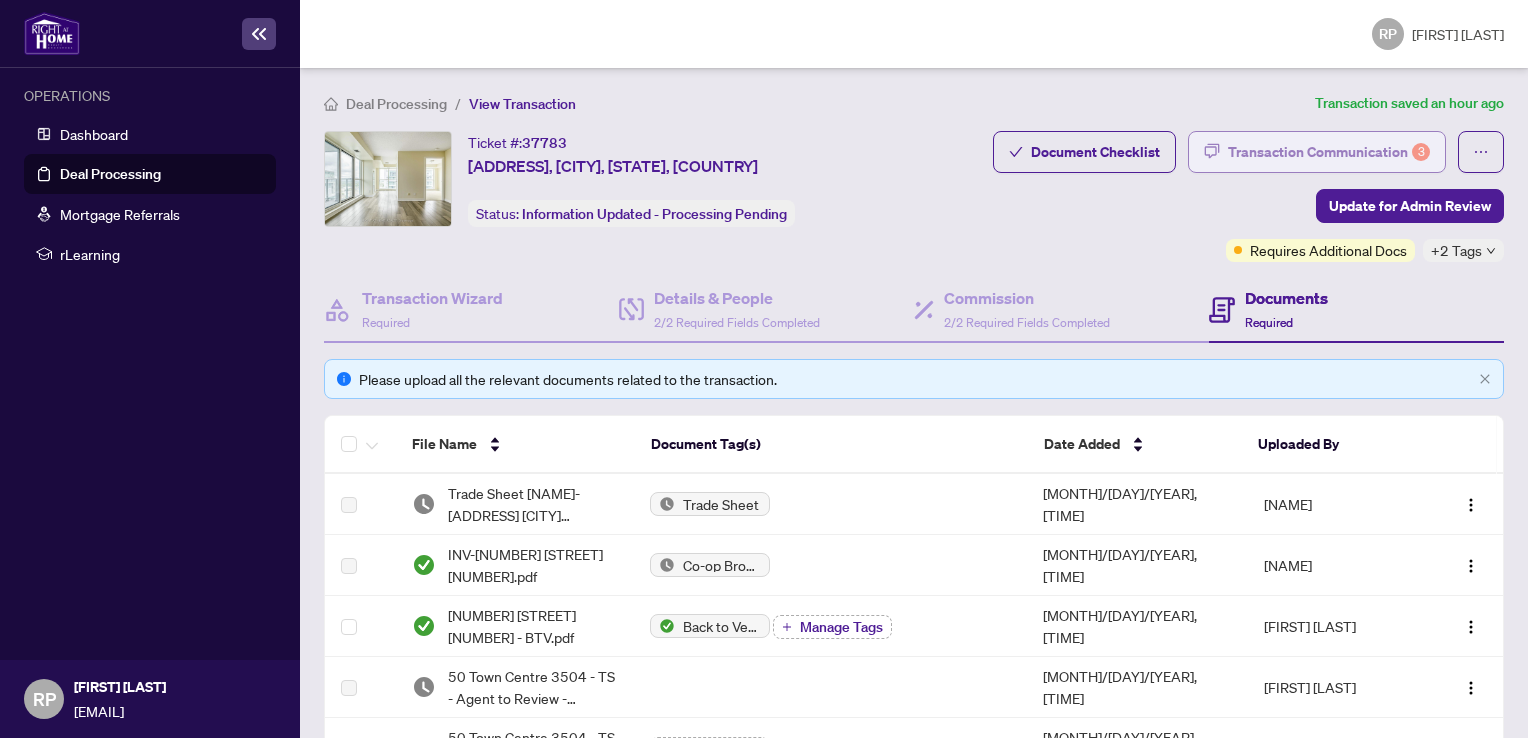 click on "Transaction Communication 3" at bounding box center (1329, 152) 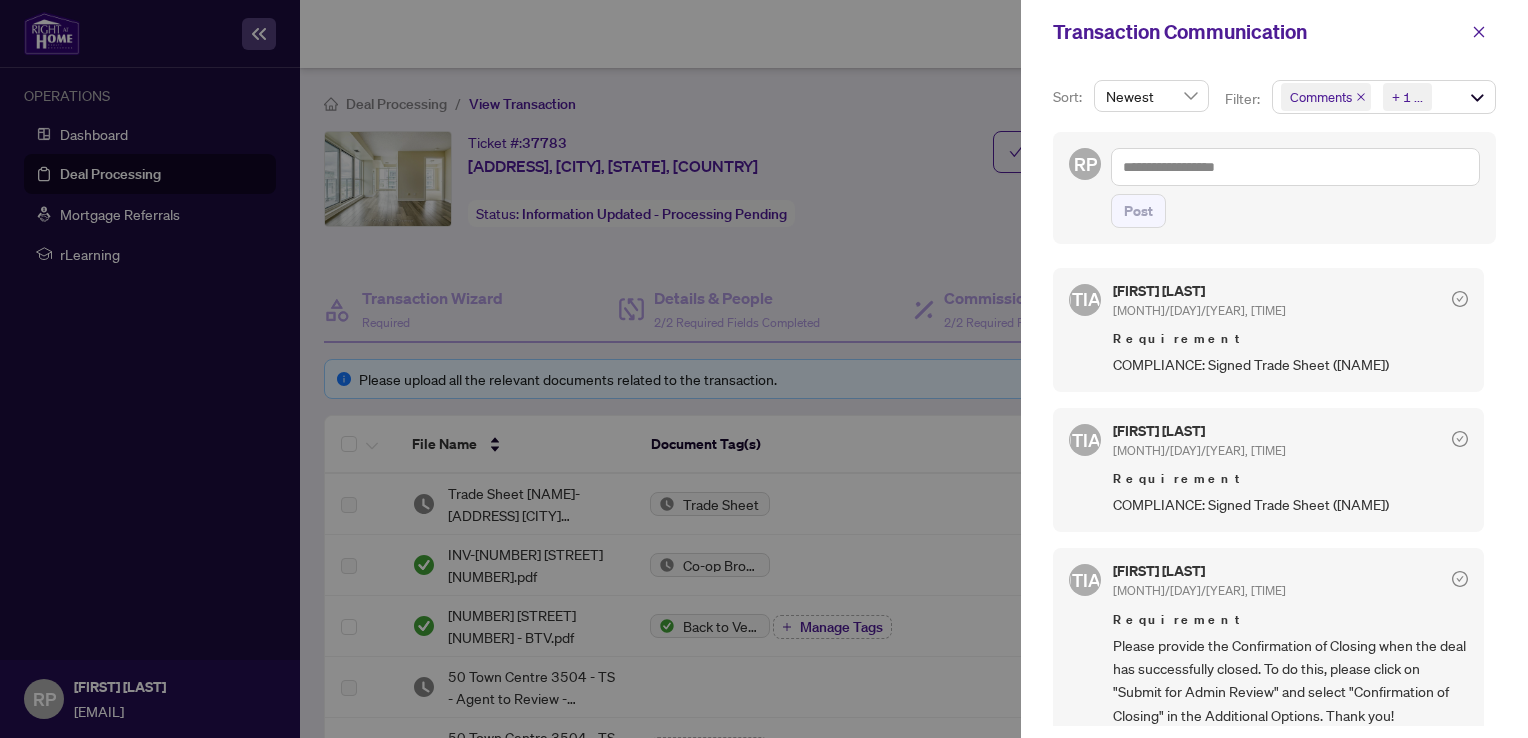 click at bounding box center [764, 369] 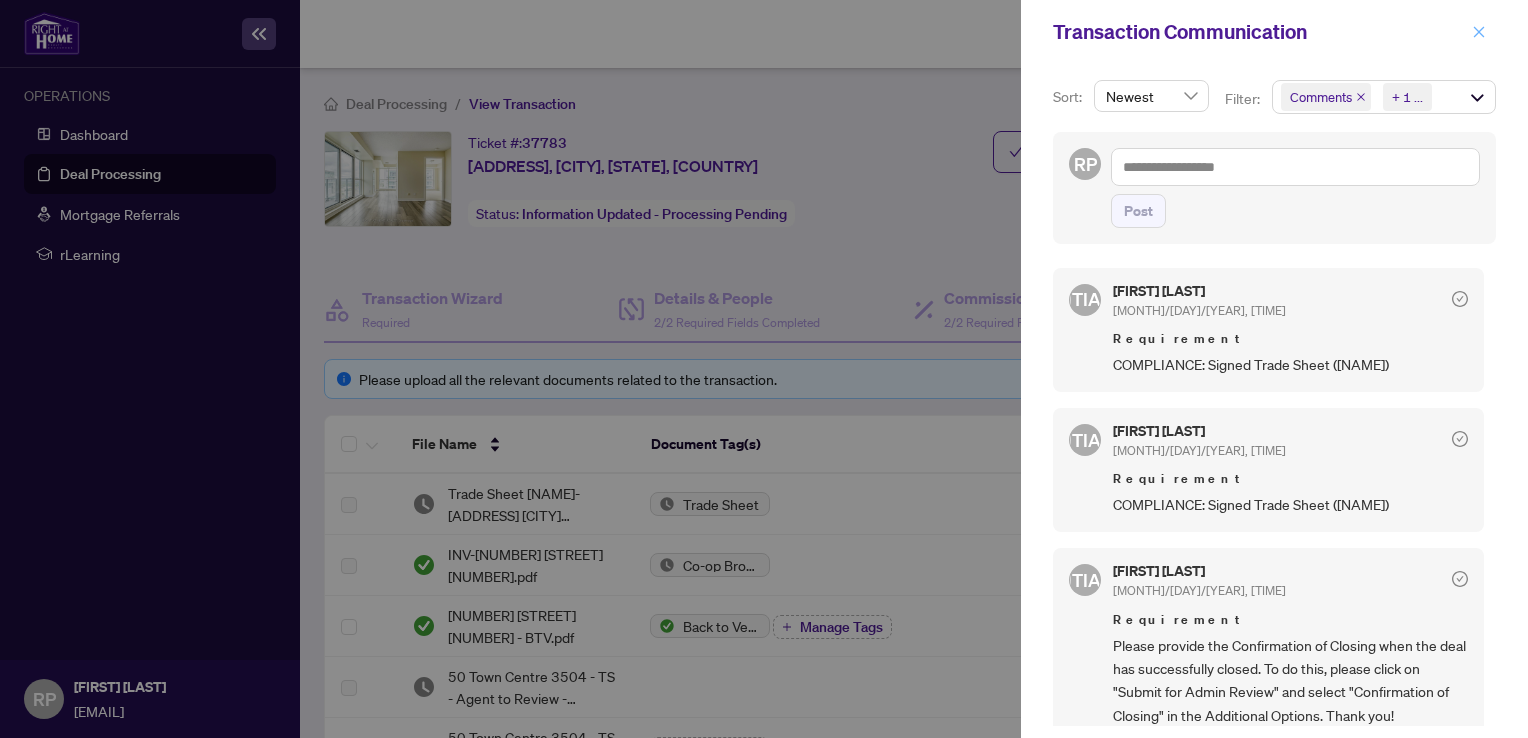 click at bounding box center (1479, 32) 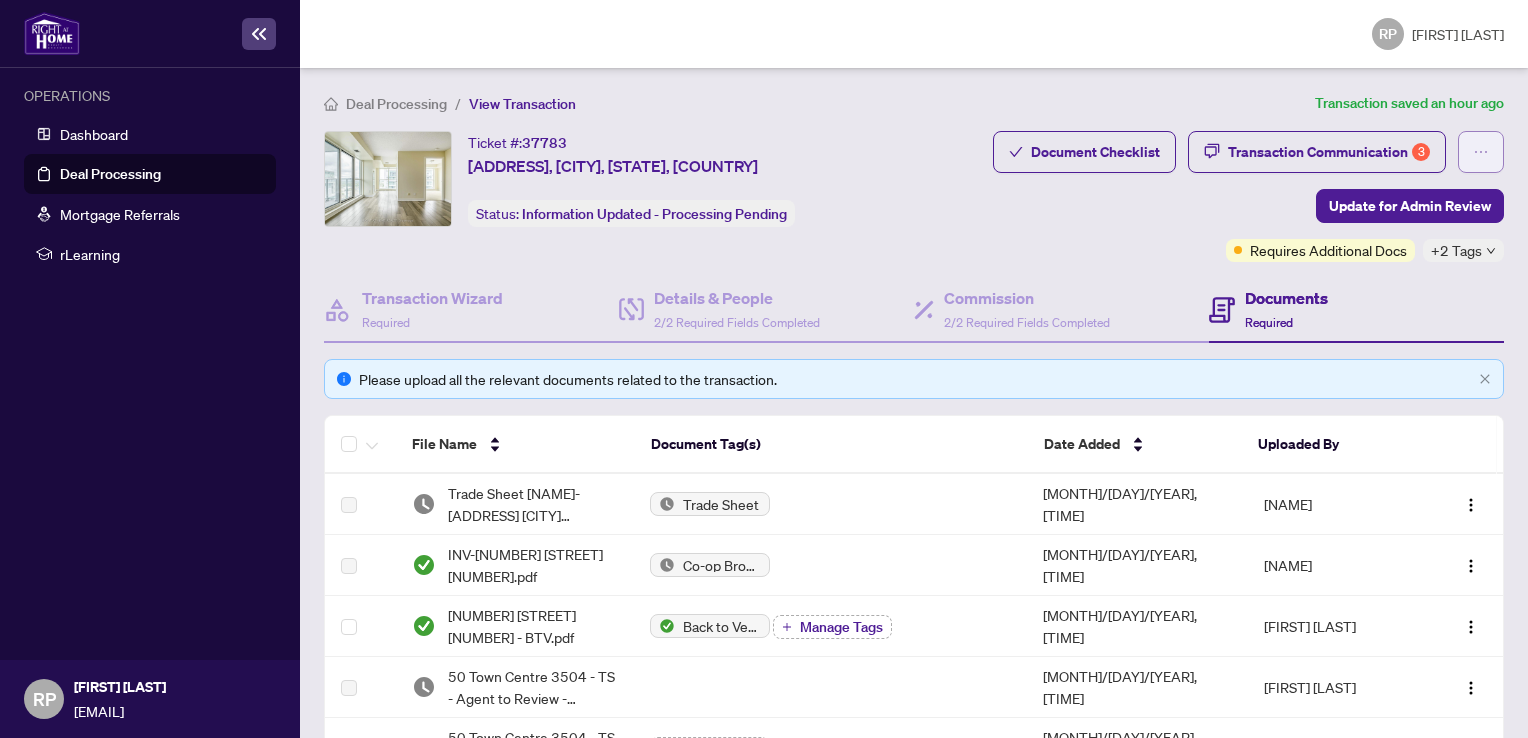 click at bounding box center [1481, 152] 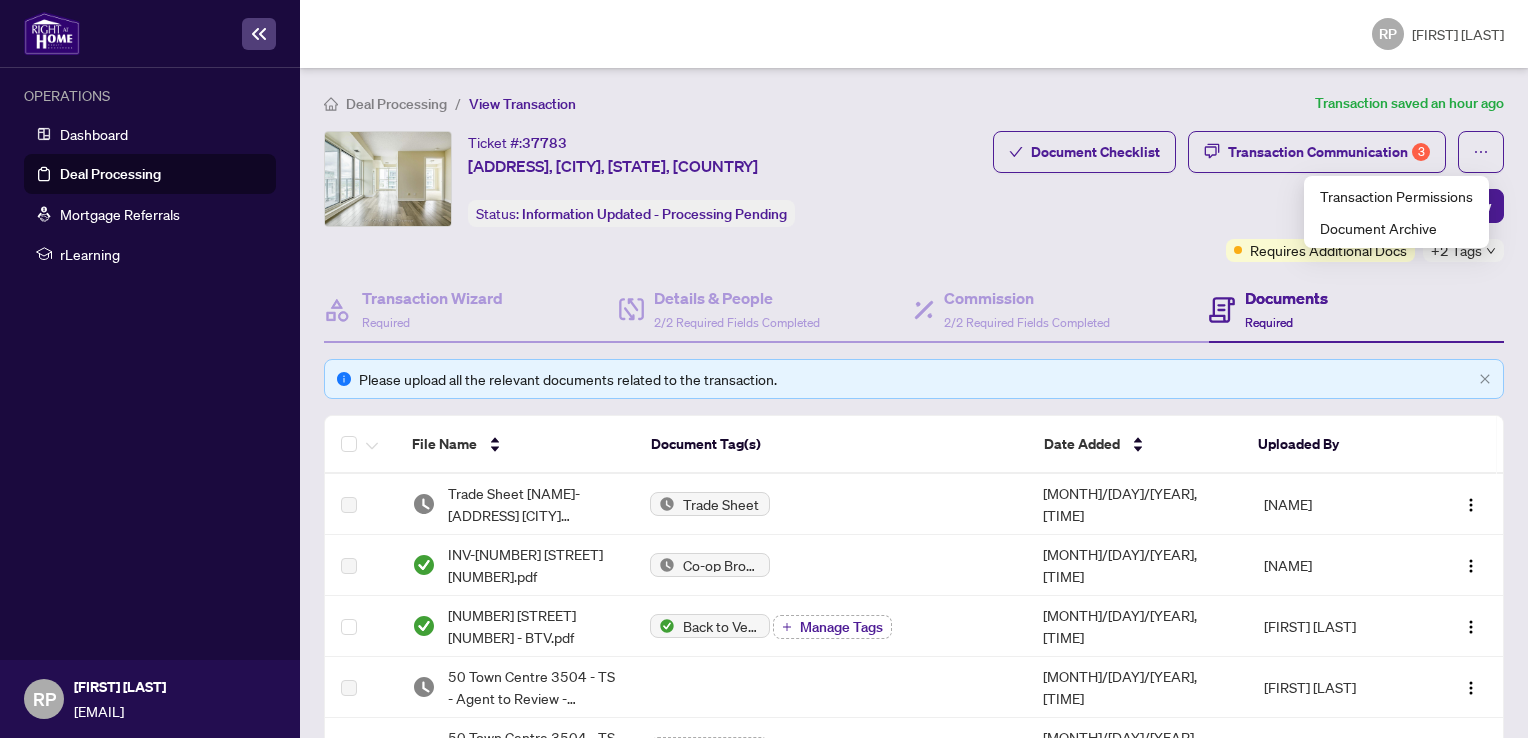 click on "Document Checklist Transaction Communication 3 Update for Admin Review Requires Additional Docs +2 Tags" at bounding box center (1248, 196) 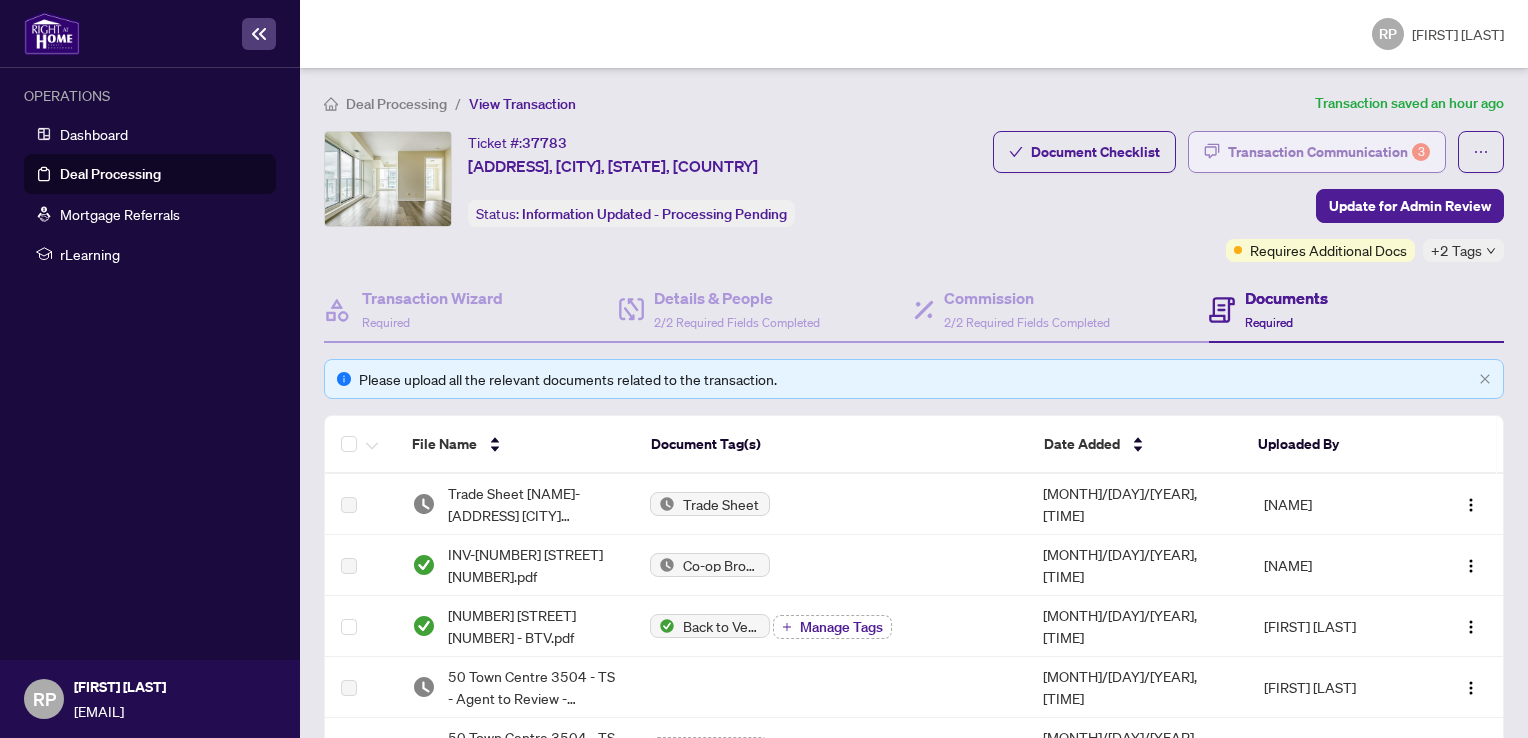 click on "Transaction Communication 3" at bounding box center [1329, 152] 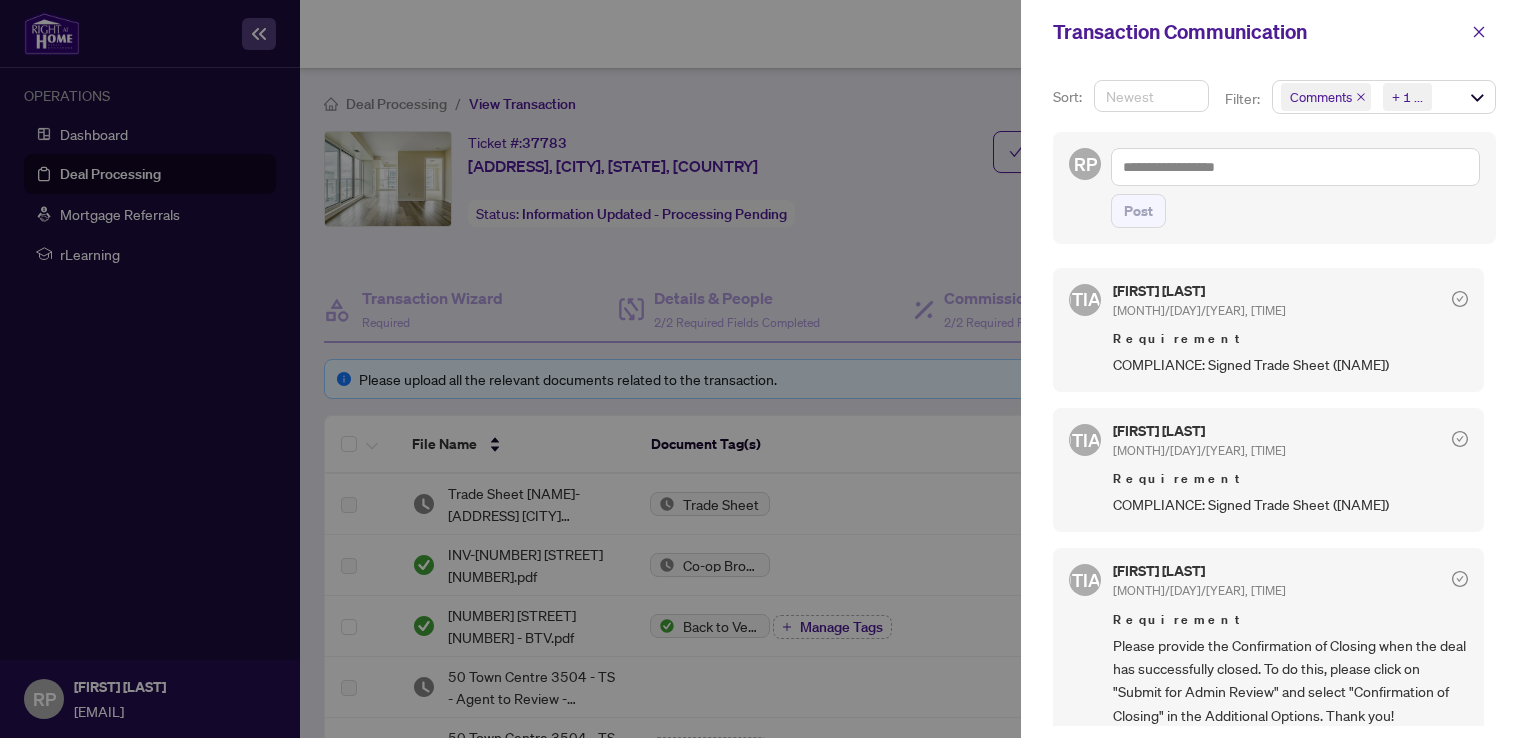 click on "Newest" at bounding box center (1151, 96) 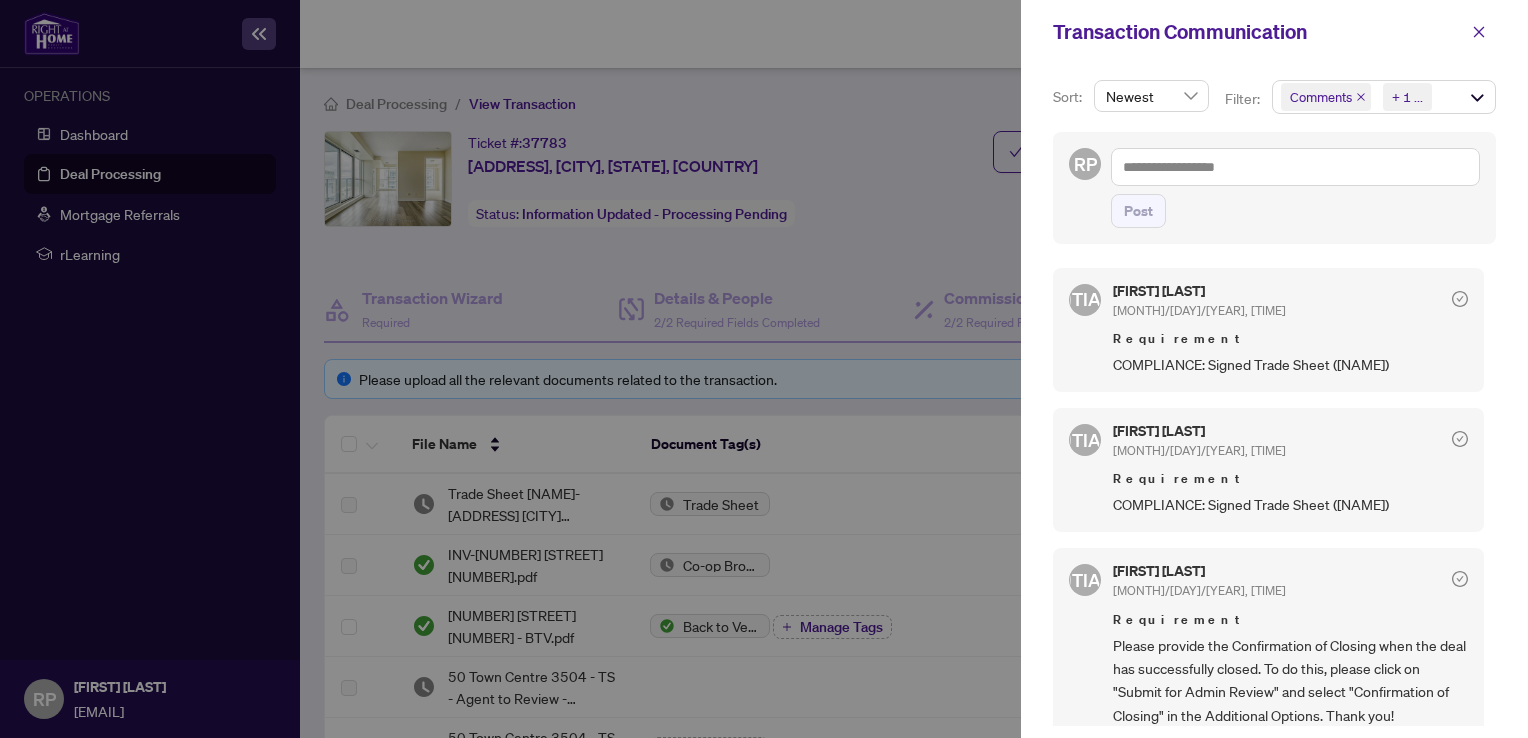 click on "Filter: Comments Requirements + 1 ..." at bounding box center (1360, 106) 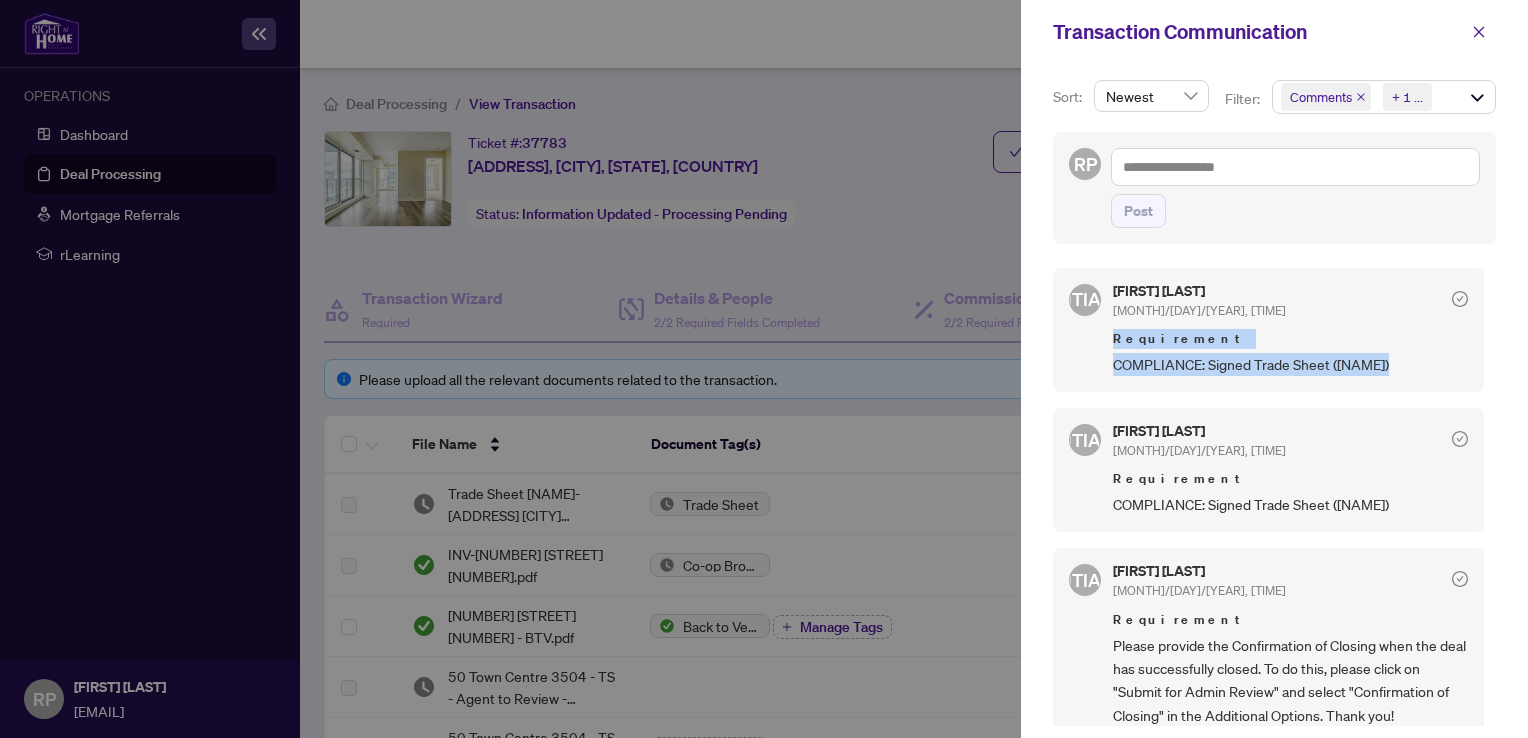 drag, startPoint x: 1484, startPoint y: 299, endPoint x: 1498, endPoint y: 394, distance: 96.02604 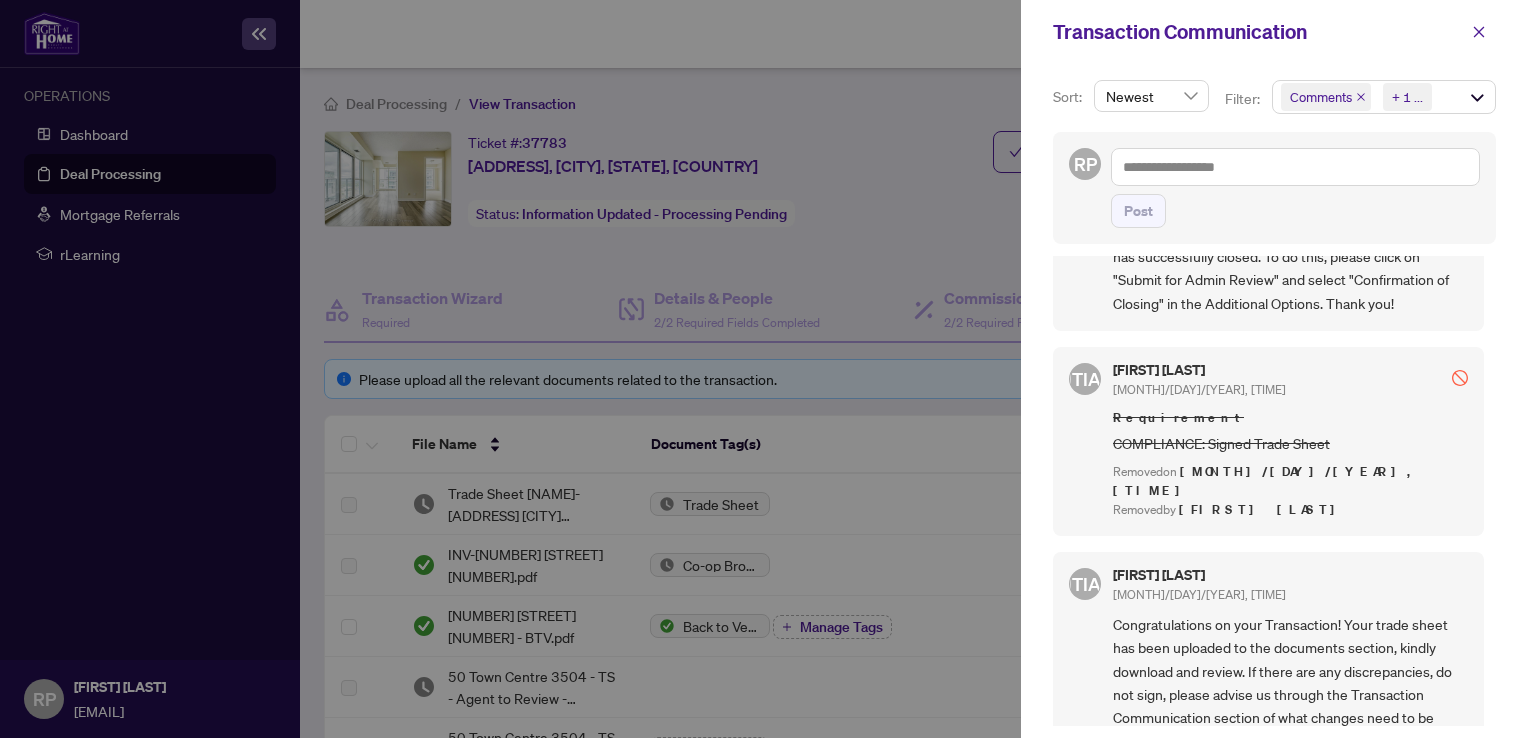 scroll, scrollTop: 823, scrollLeft: 0, axis: vertical 